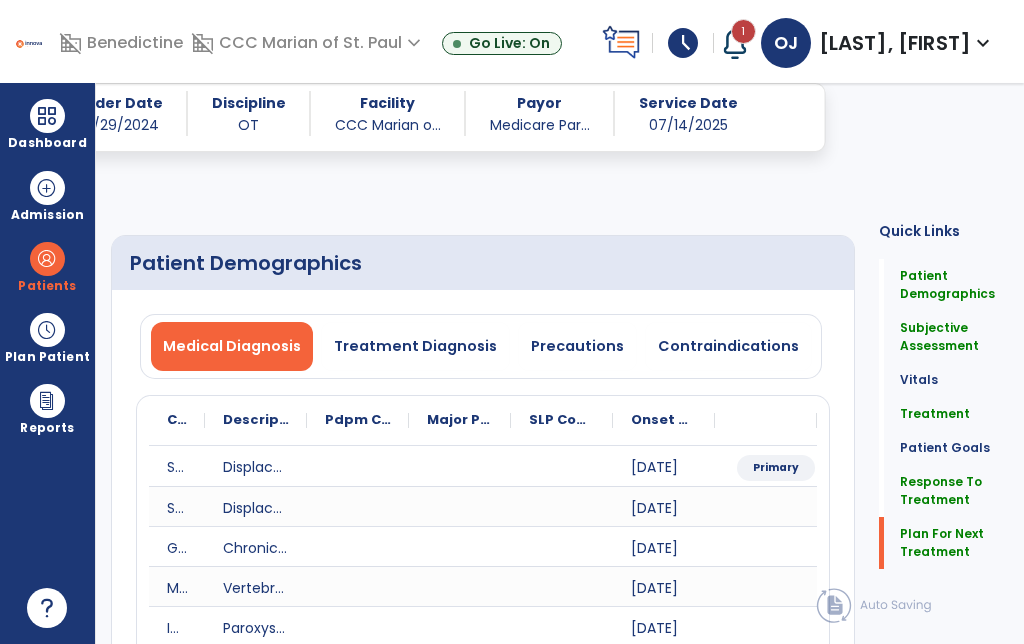 select on "*" 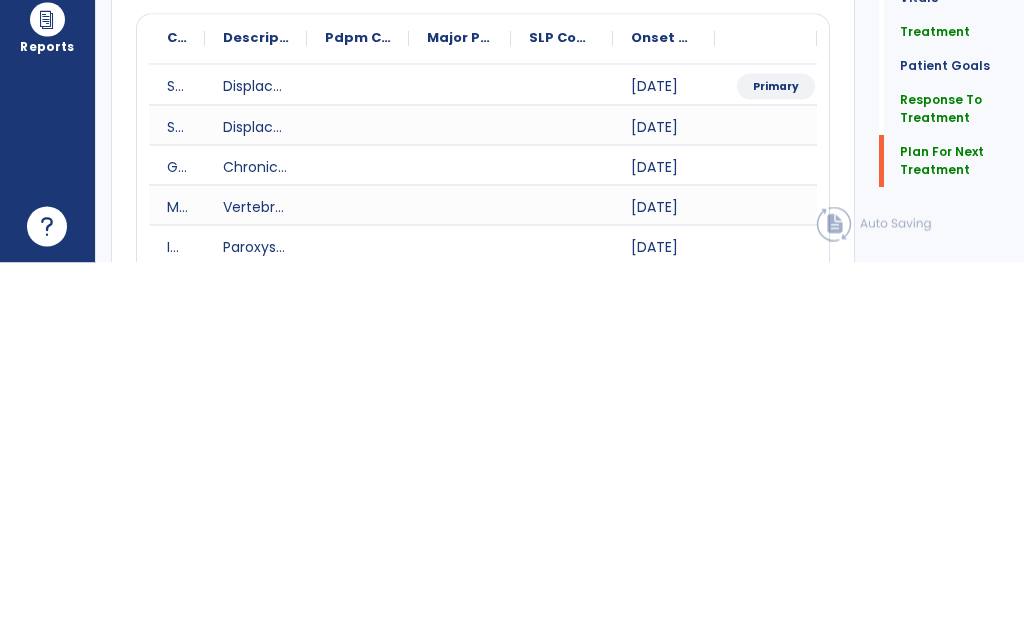 scroll, scrollTop: 3666, scrollLeft: 0, axis: vertical 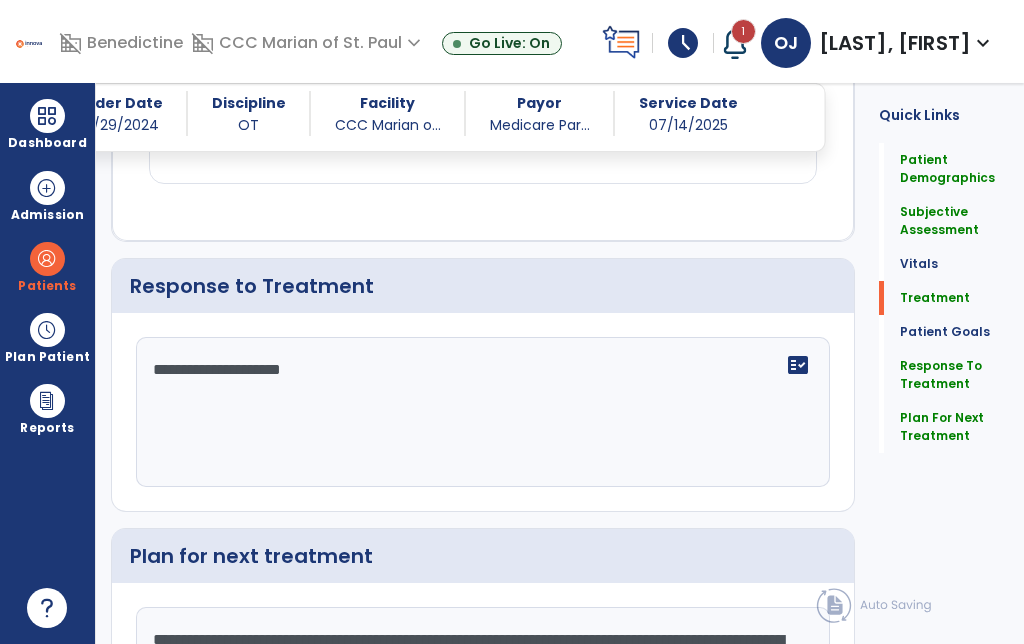 type on "**********" 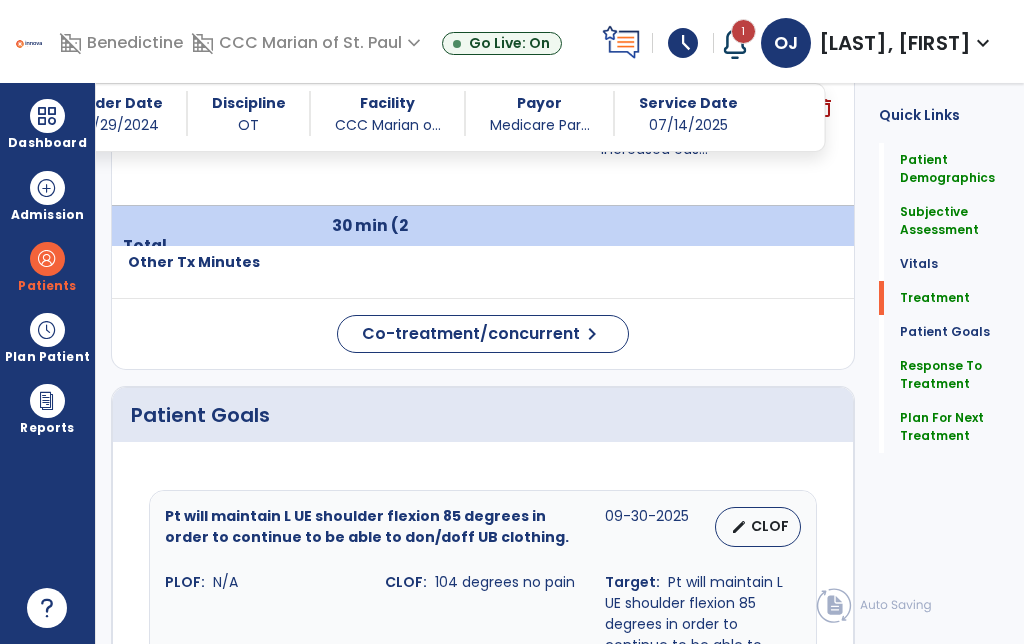 scroll, scrollTop: 2137, scrollLeft: 0, axis: vertical 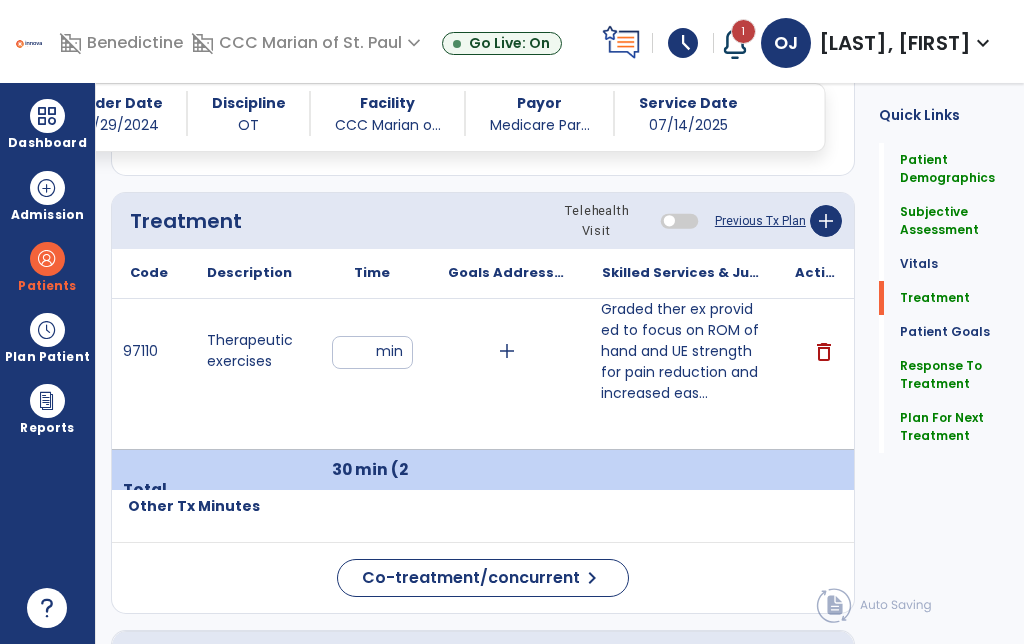 click on "**" at bounding box center (372, 352) 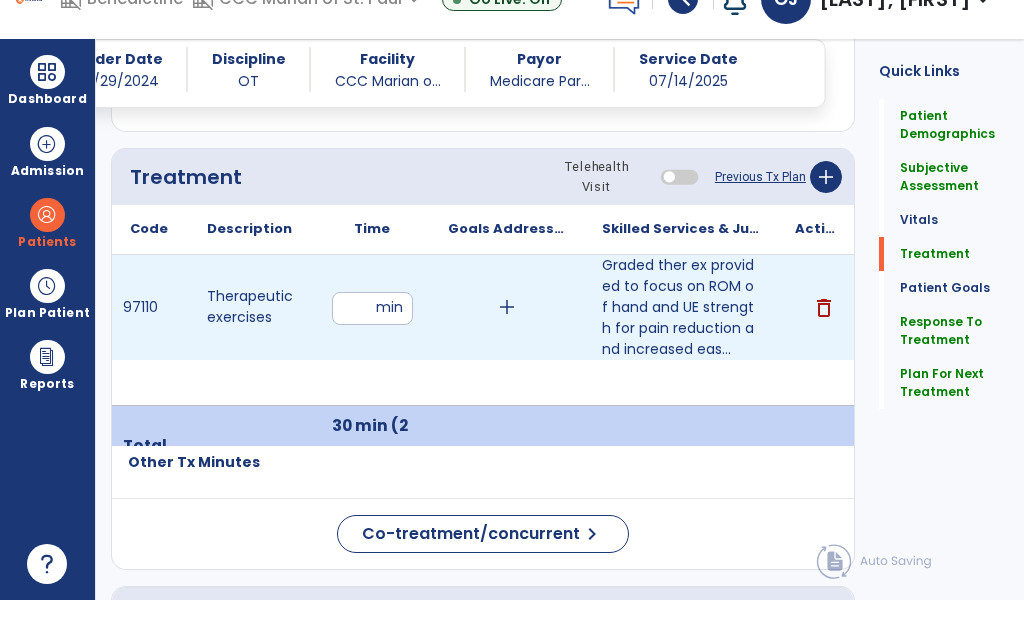 click on "**" at bounding box center (372, 352) 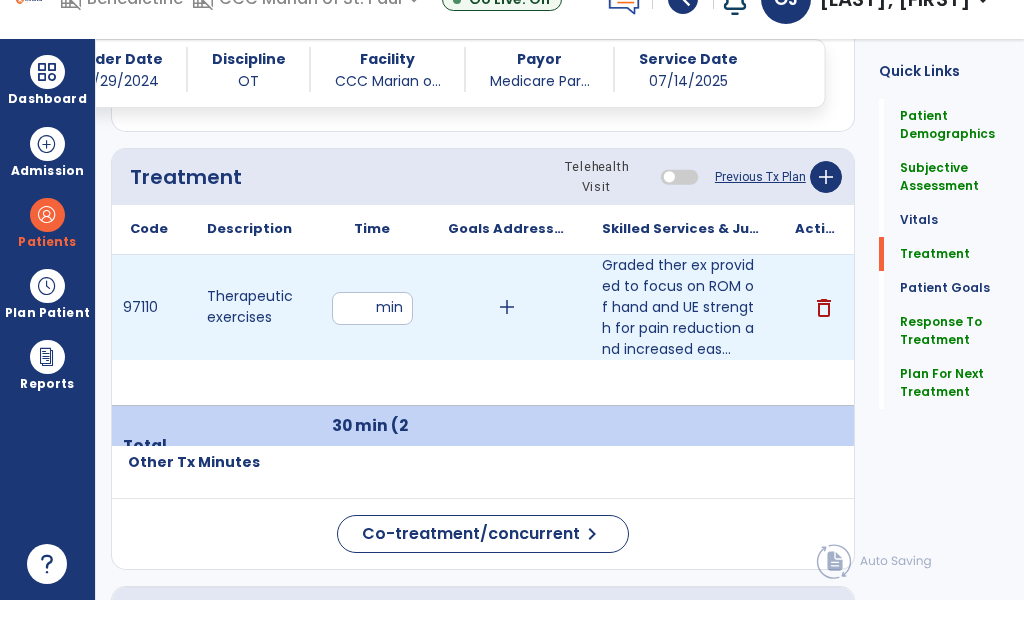 type on "**" 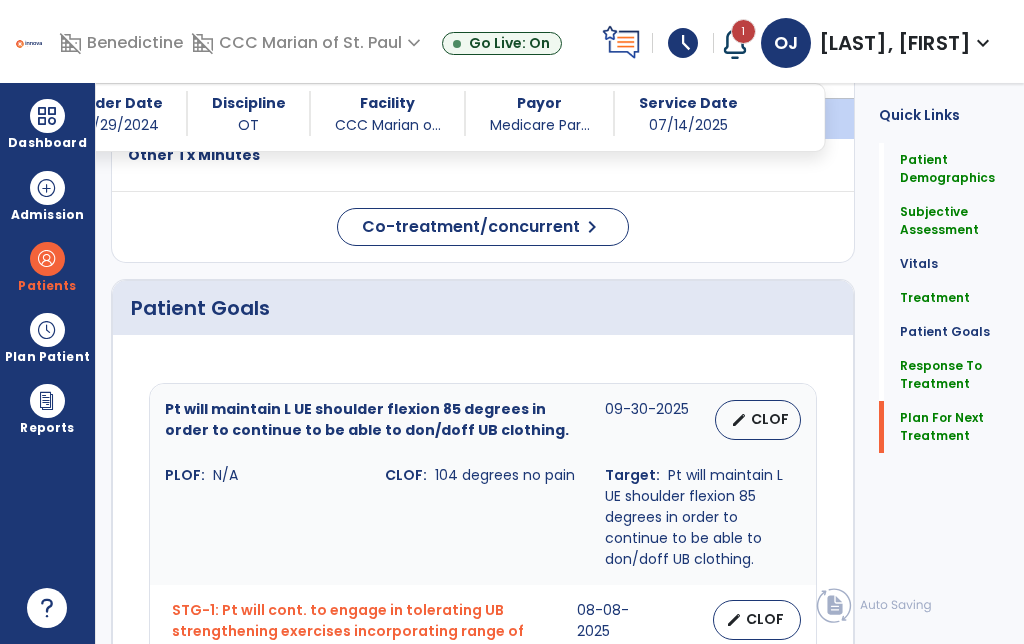 click on "Plan For Next Treatment" 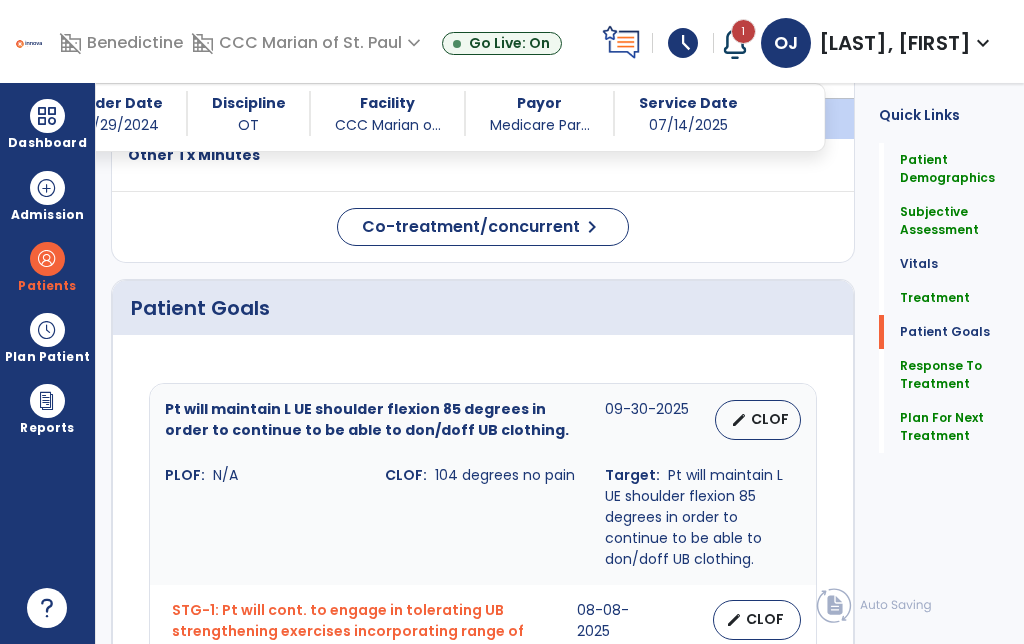 scroll, scrollTop: 3666, scrollLeft: 0, axis: vertical 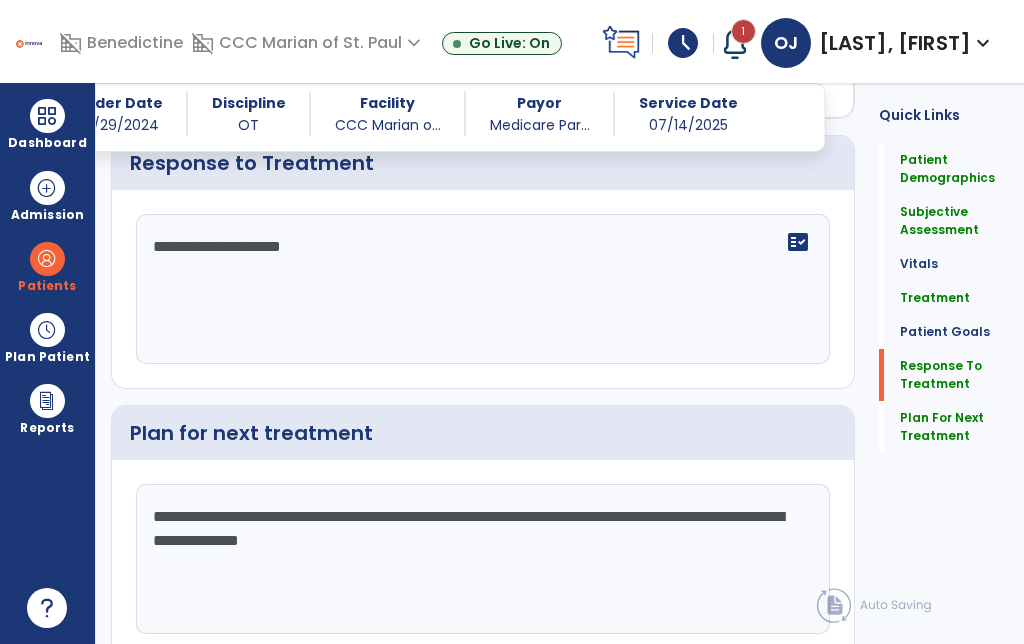 click on "Sign Doc" 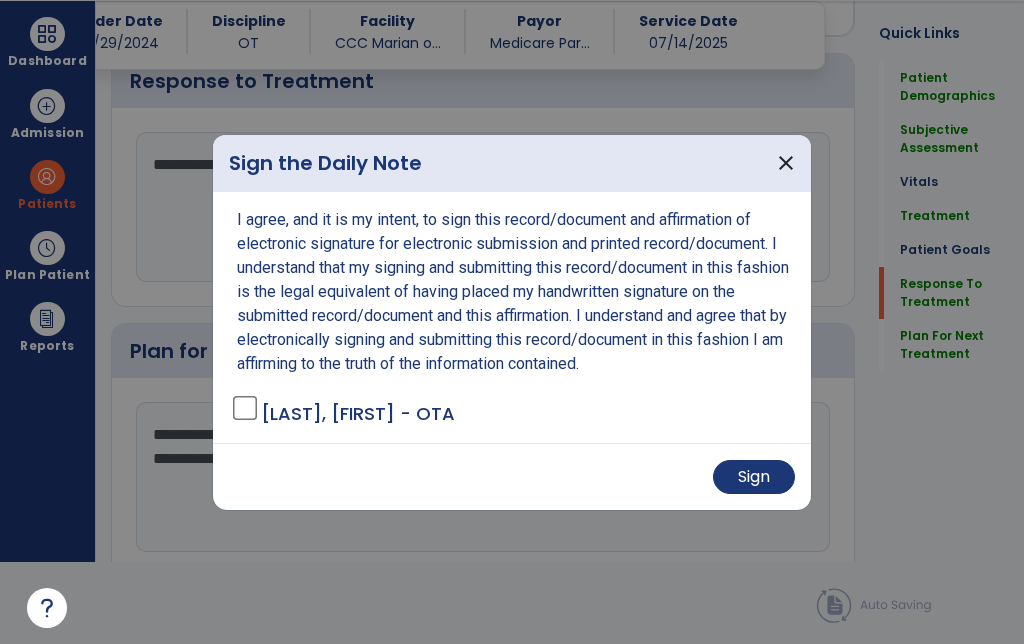 click on "Sign" at bounding box center [512, 476] 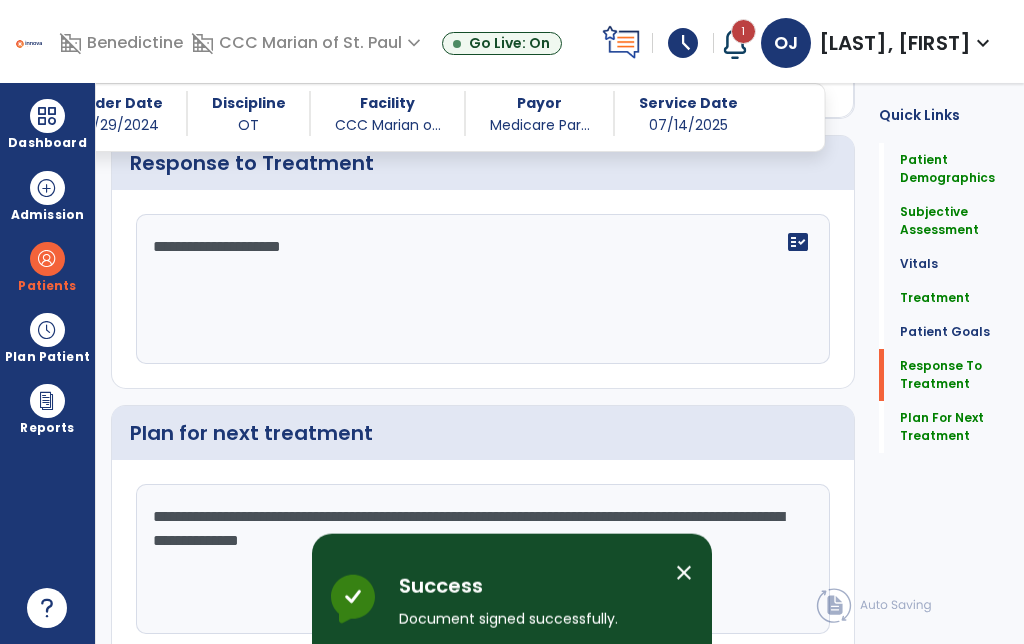 scroll, scrollTop: 82, scrollLeft: 0, axis: vertical 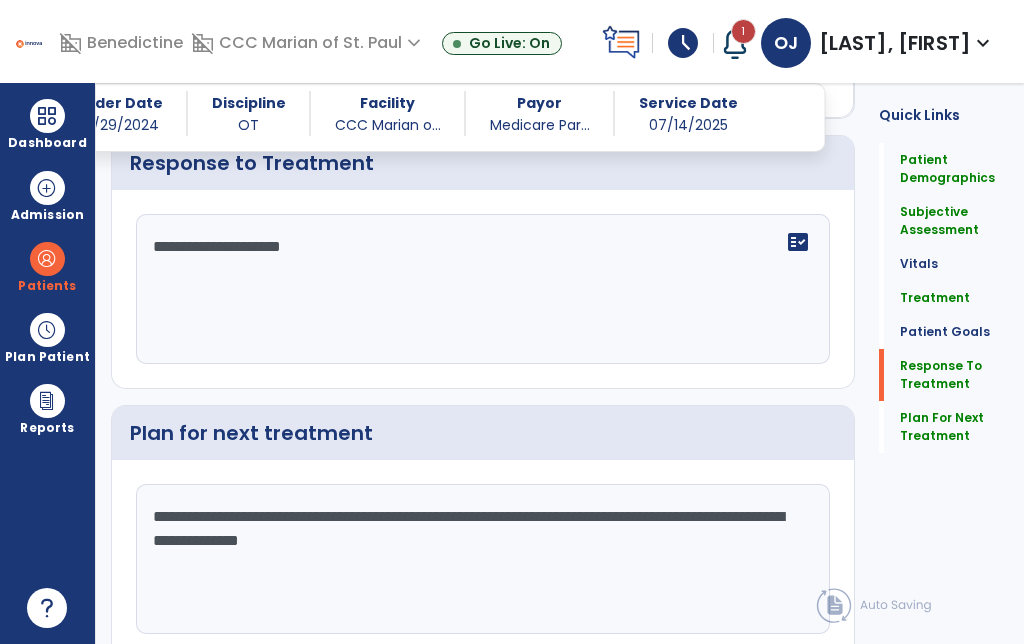 click on "chevron_right" 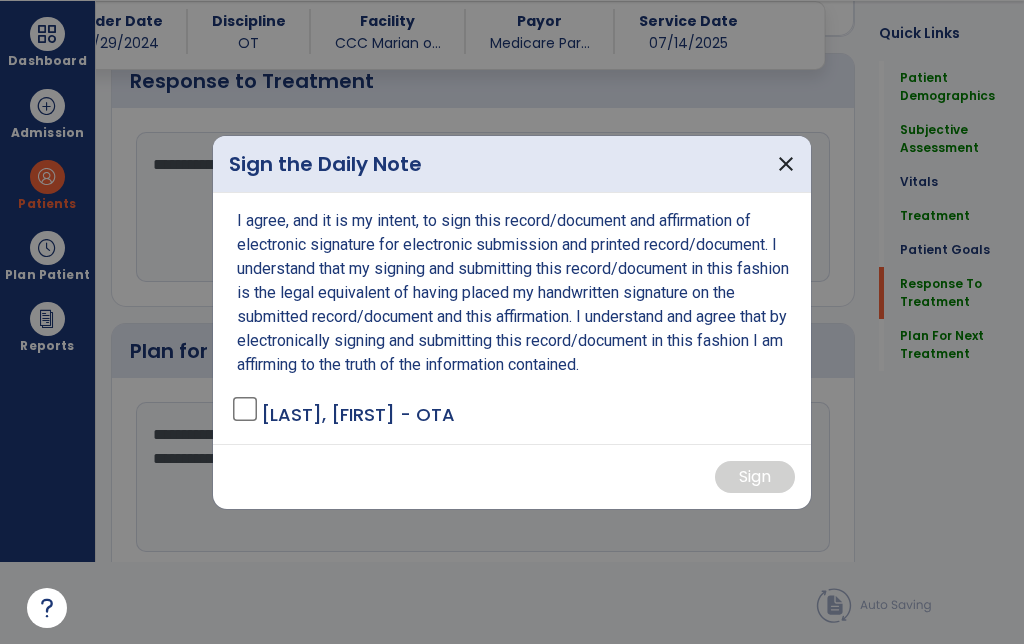 click on "Sign" at bounding box center (755, 477) 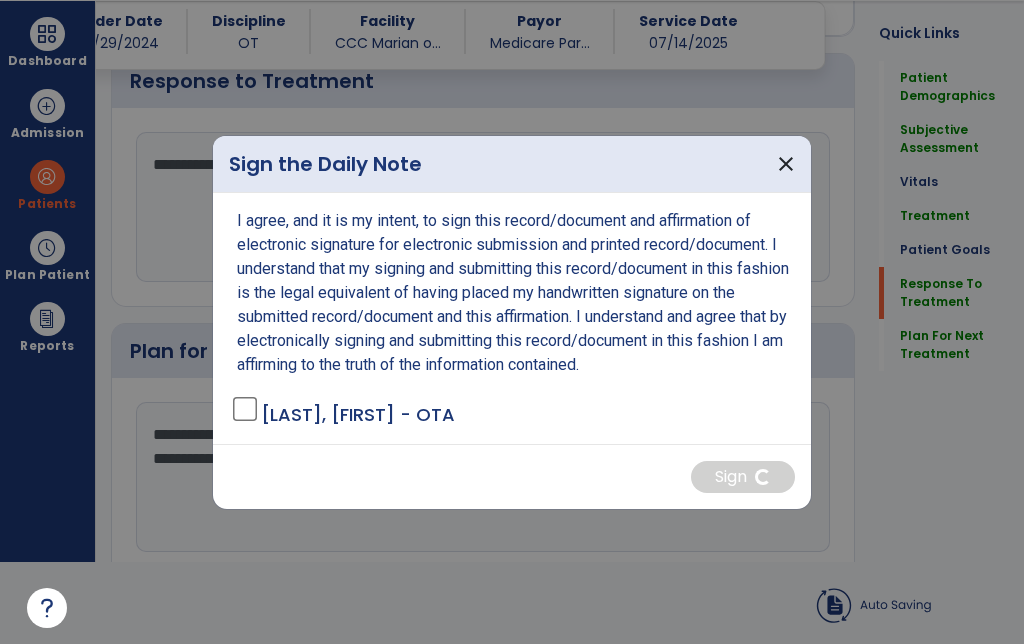click on "close" at bounding box center (786, 164) 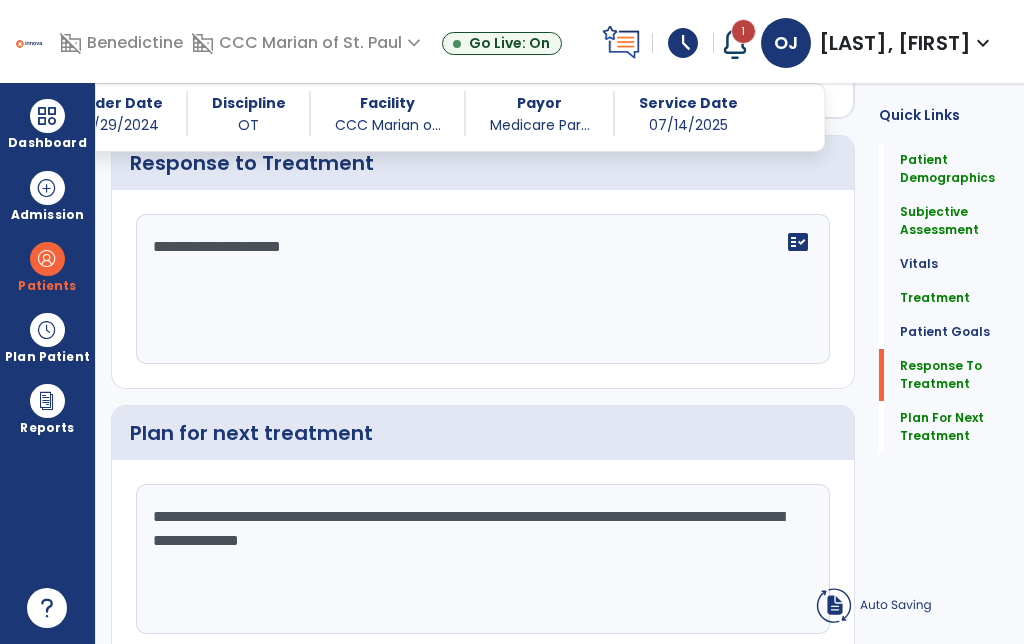 click at bounding box center [47, 116] 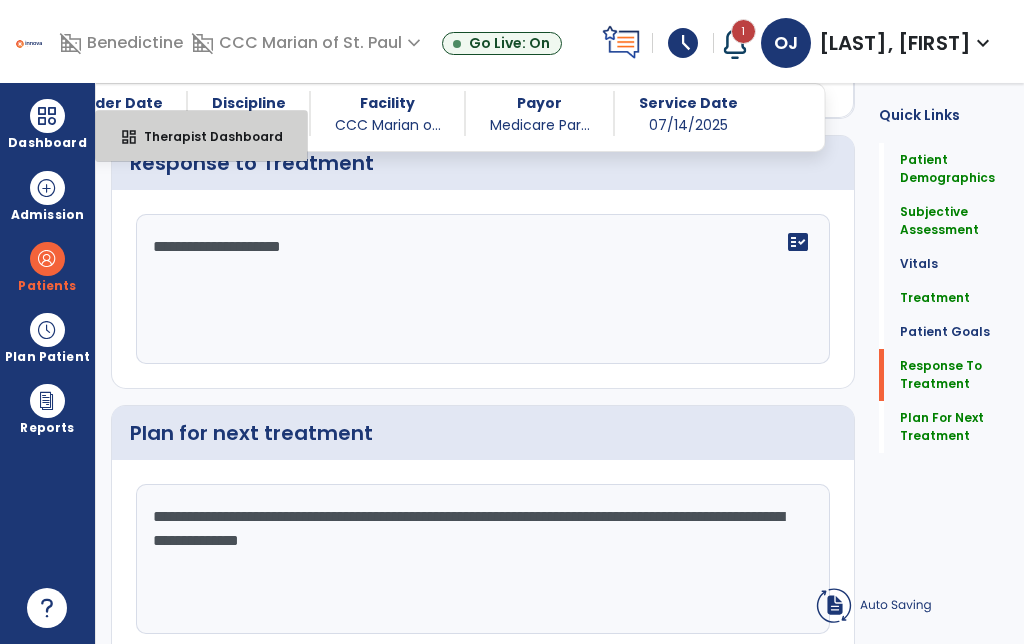click on "dashboard  Therapist Dashboard" at bounding box center [201, 136] 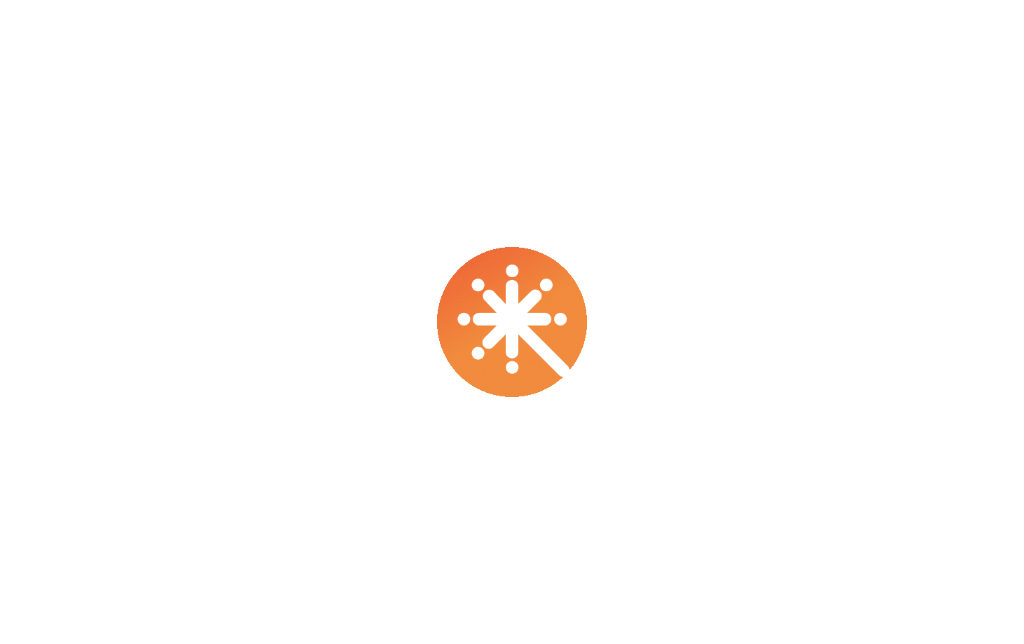 scroll, scrollTop: 0, scrollLeft: 0, axis: both 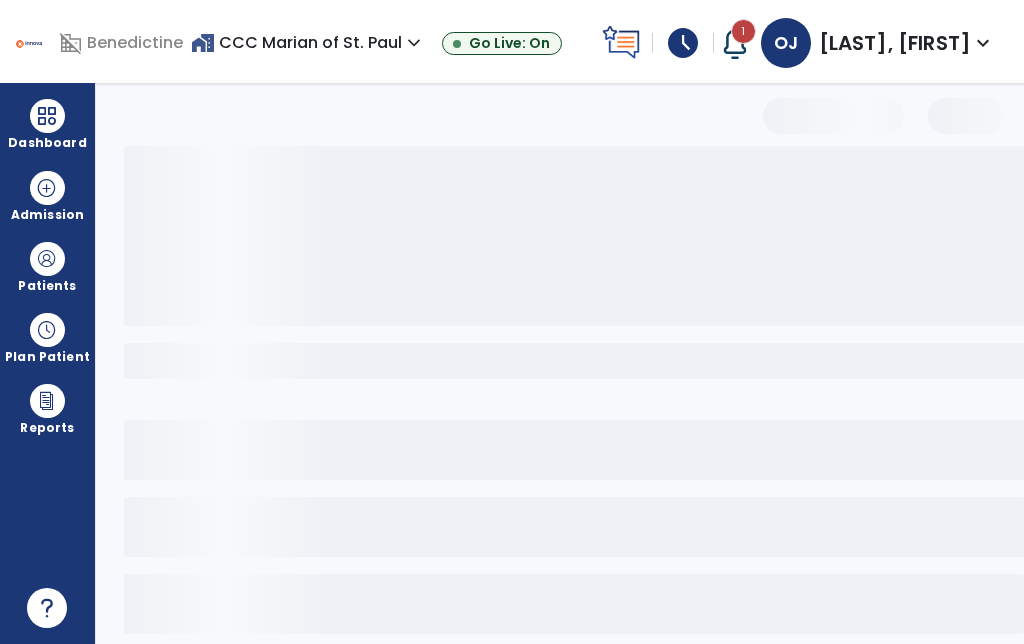 select on "*" 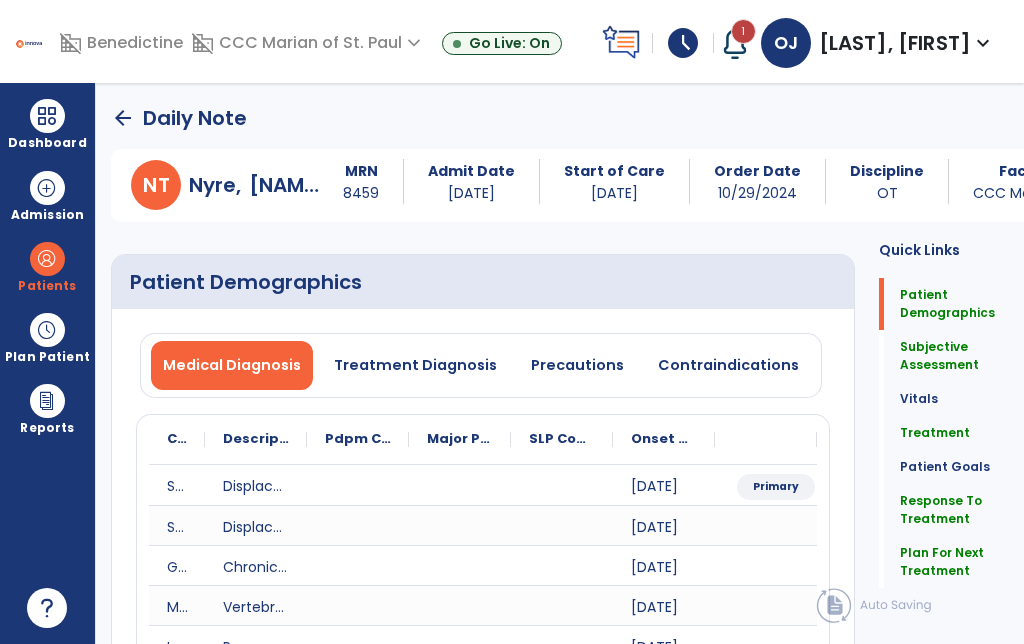 click on "Dashboard" at bounding box center [47, 124] 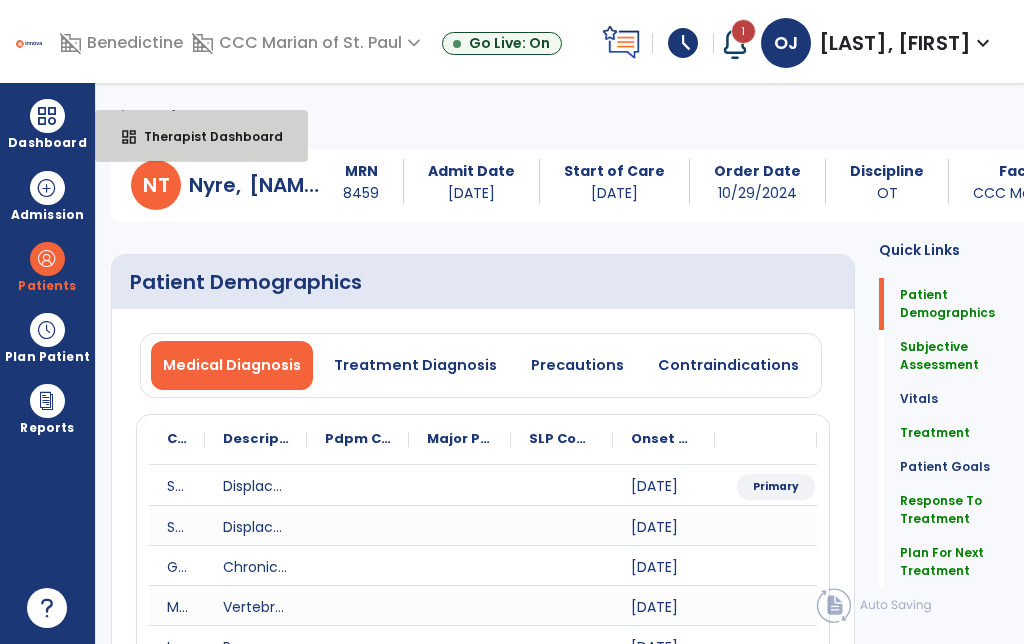 click on "Therapist Dashboard" at bounding box center [205, 136] 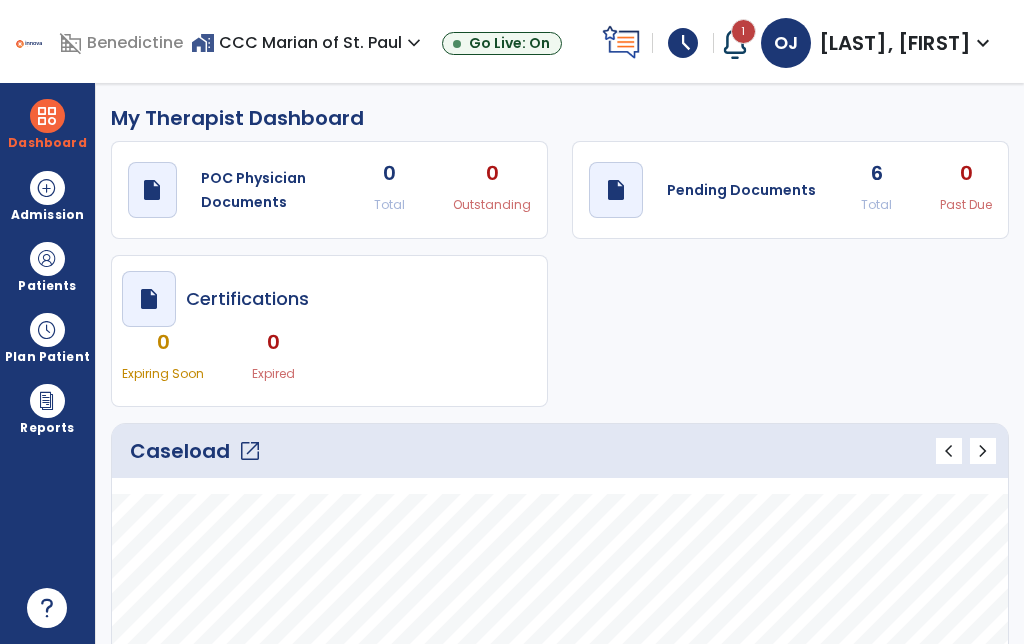 click on "0" 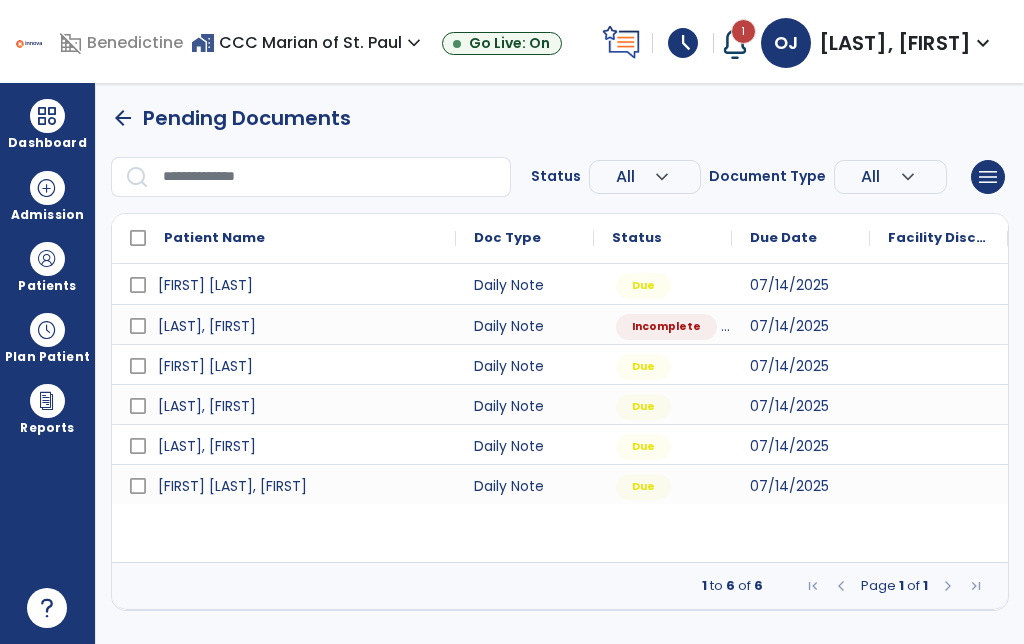 click at bounding box center (939, 364) 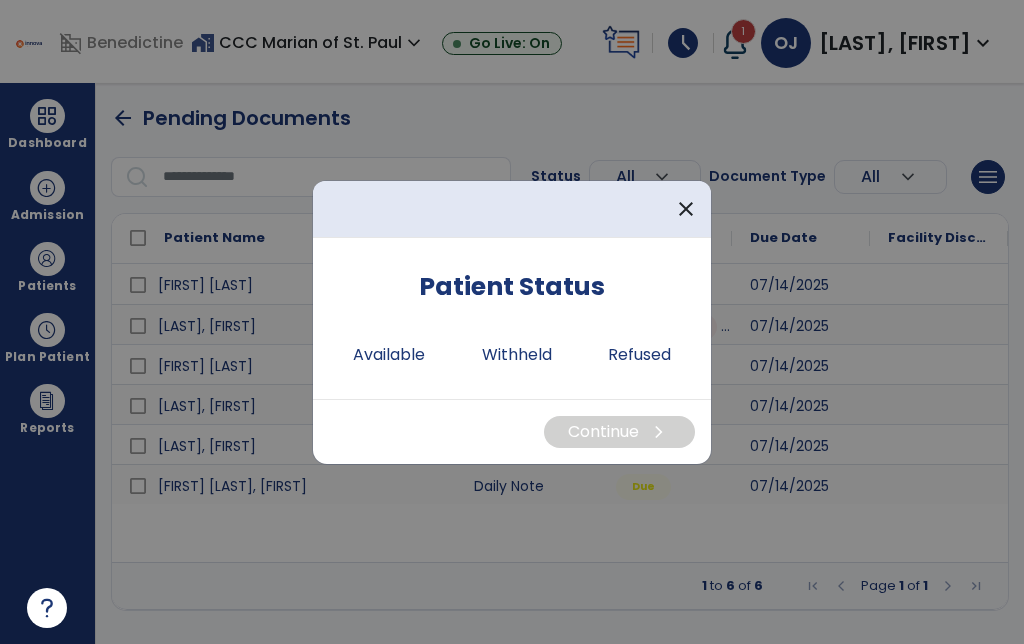 click on "Available" at bounding box center (389, 355) 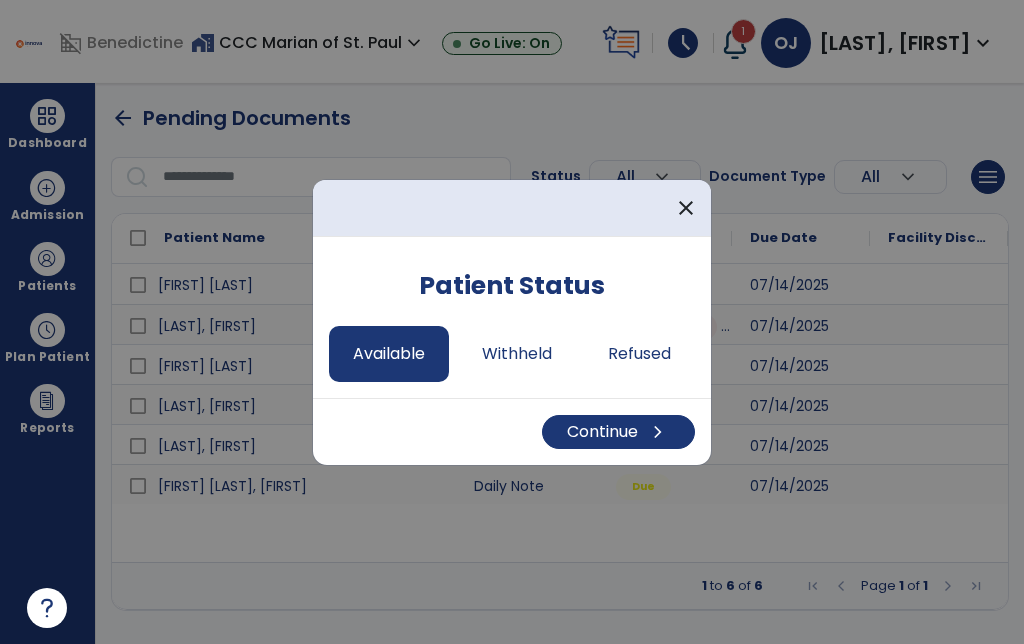 click on "Continue   chevron_right" at bounding box center [618, 432] 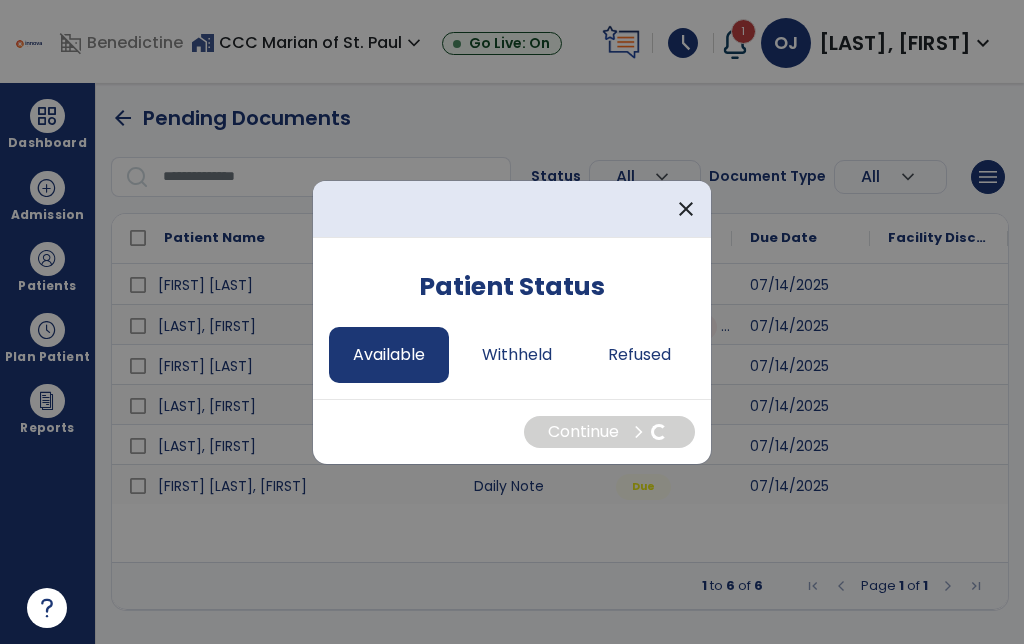 select on "*" 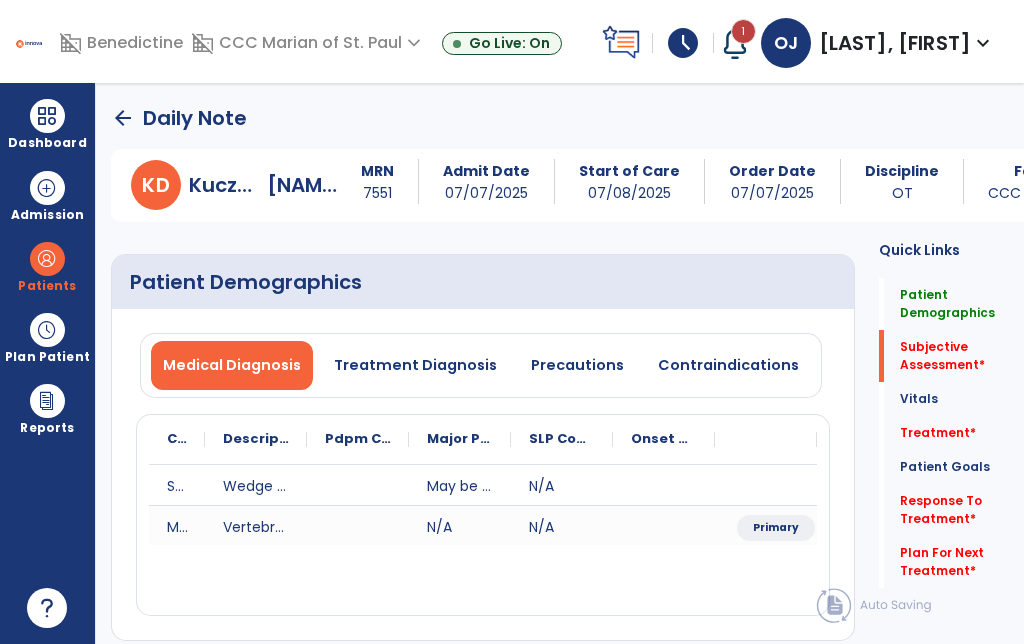 scroll, scrollTop: 2, scrollLeft: 0, axis: vertical 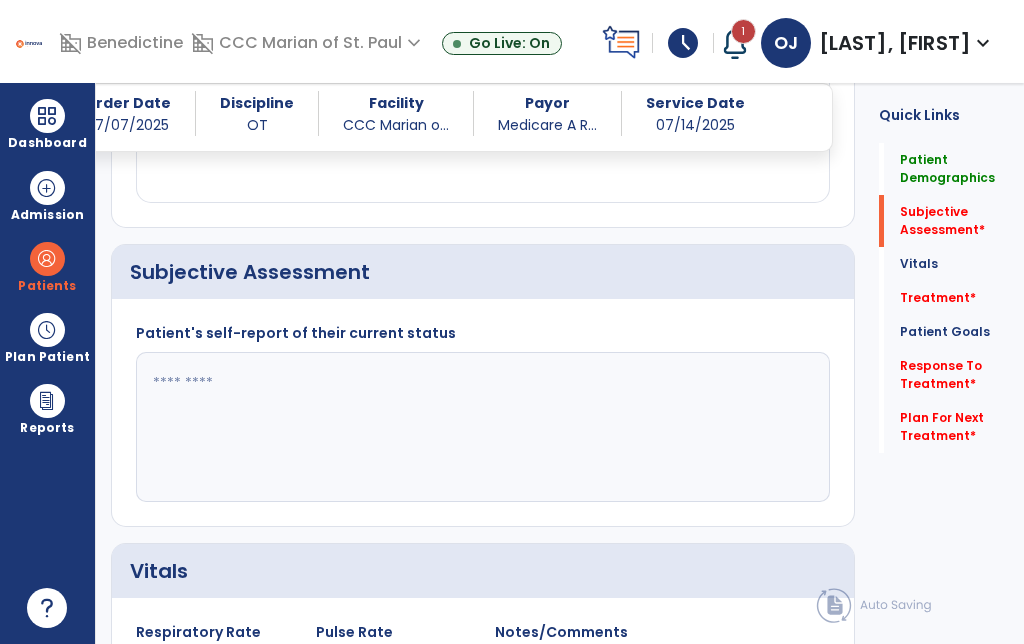 click 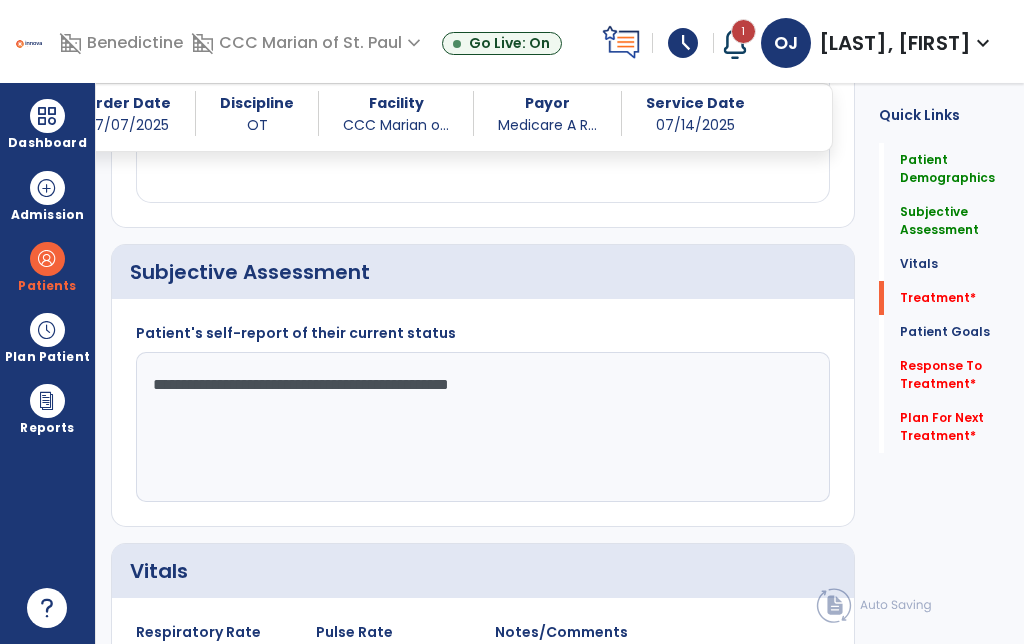type on "**********" 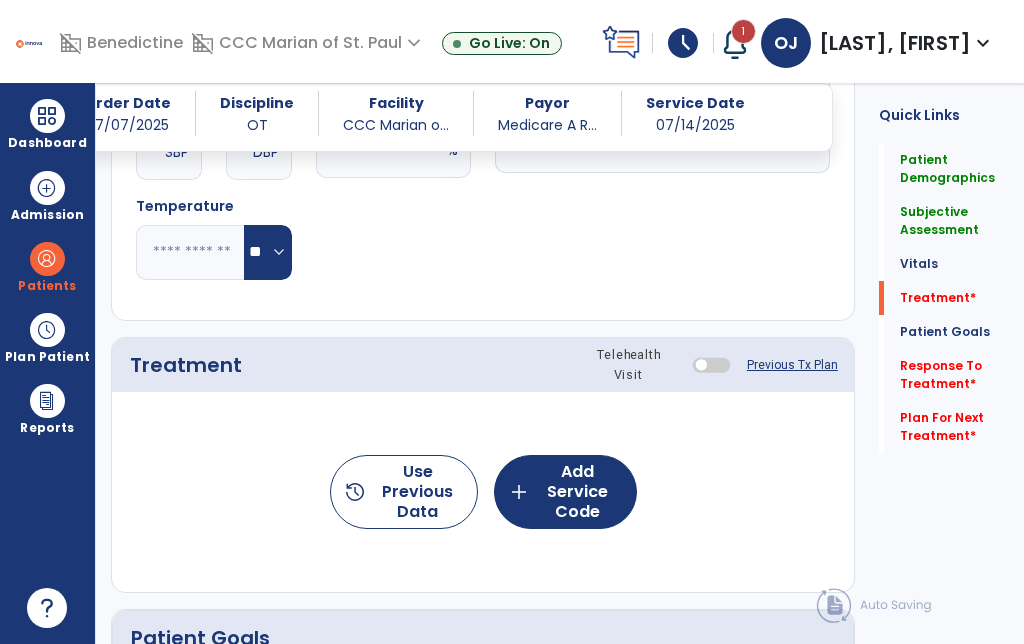 scroll, scrollTop: 1084, scrollLeft: 0, axis: vertical 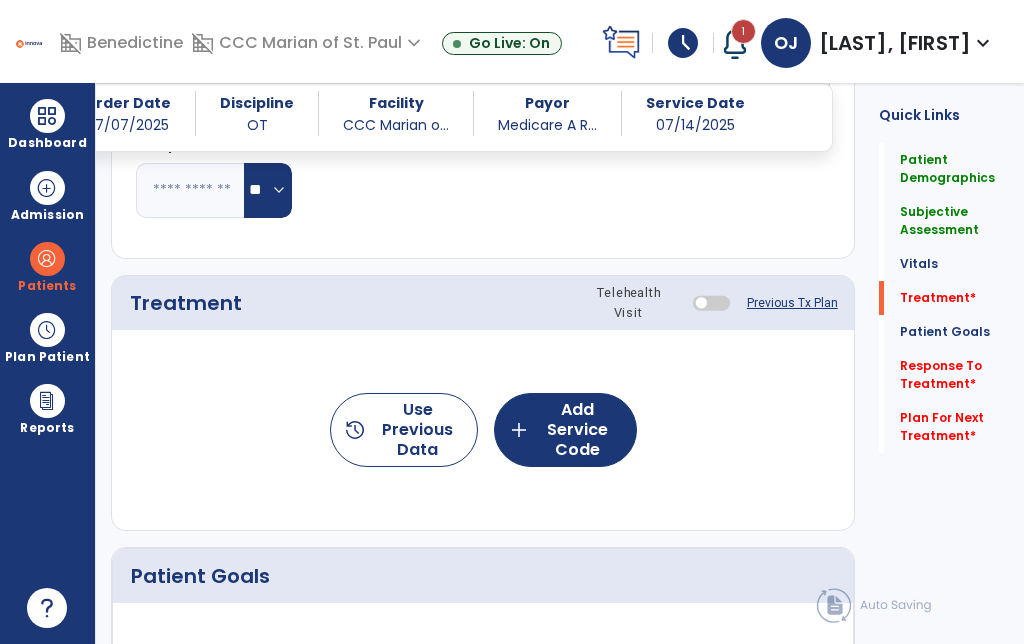 click on "add  Add Service Code" 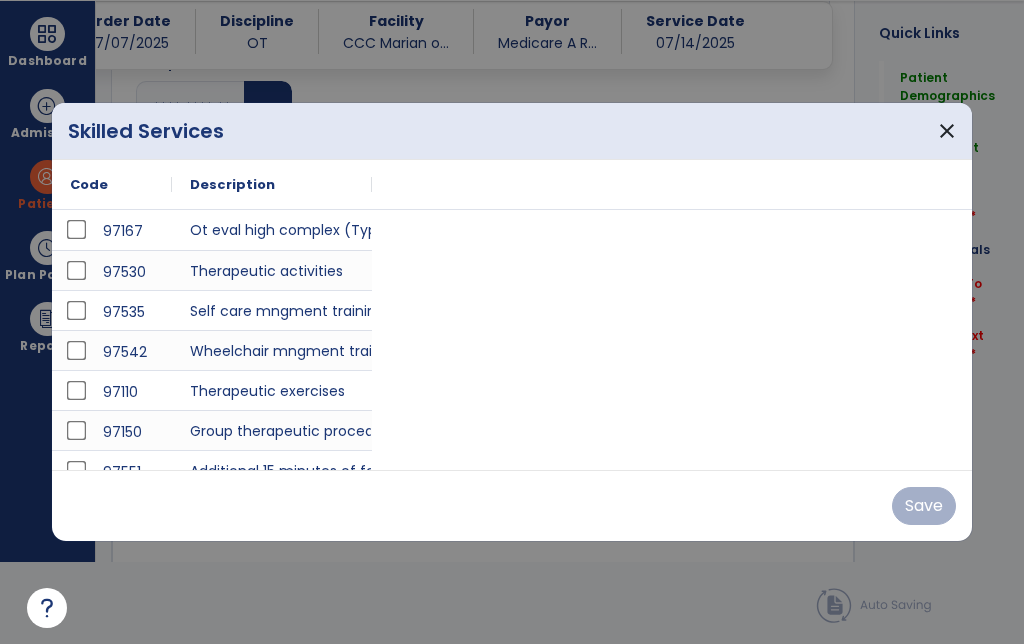 scroll, scrollTop: 0, scrollLeft: 0, axis: both 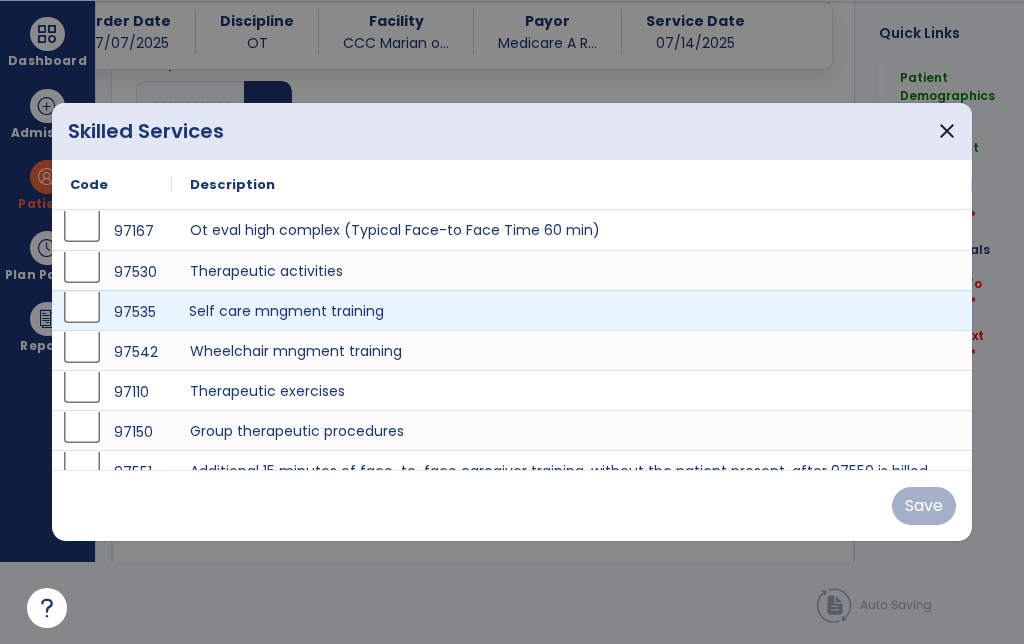 click on "Self care mngment training" at bounding box center (572, 310) 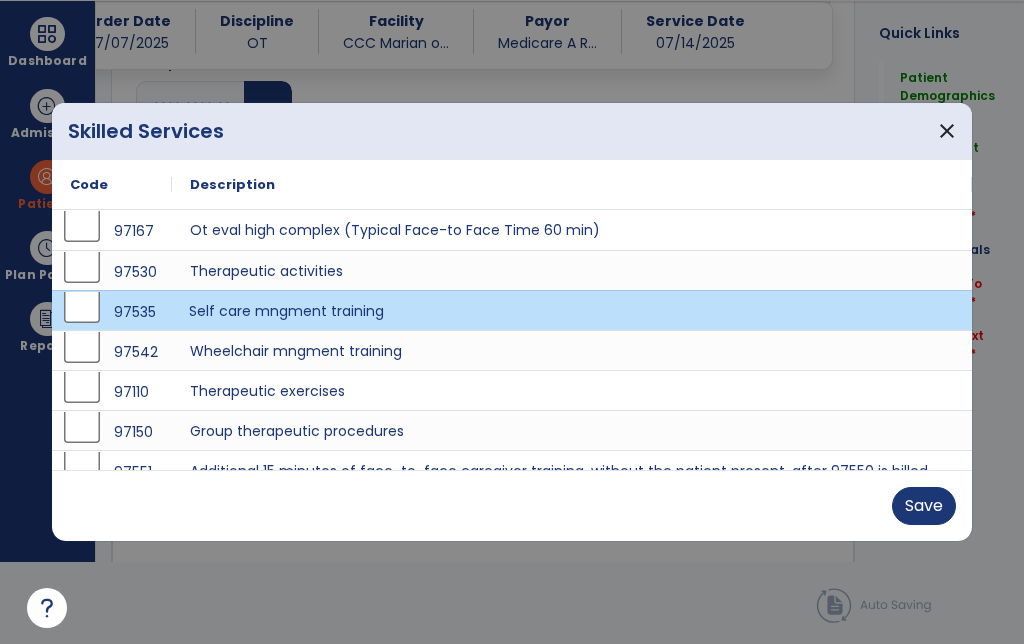 click on "Save" at bounding box center (924, 506) 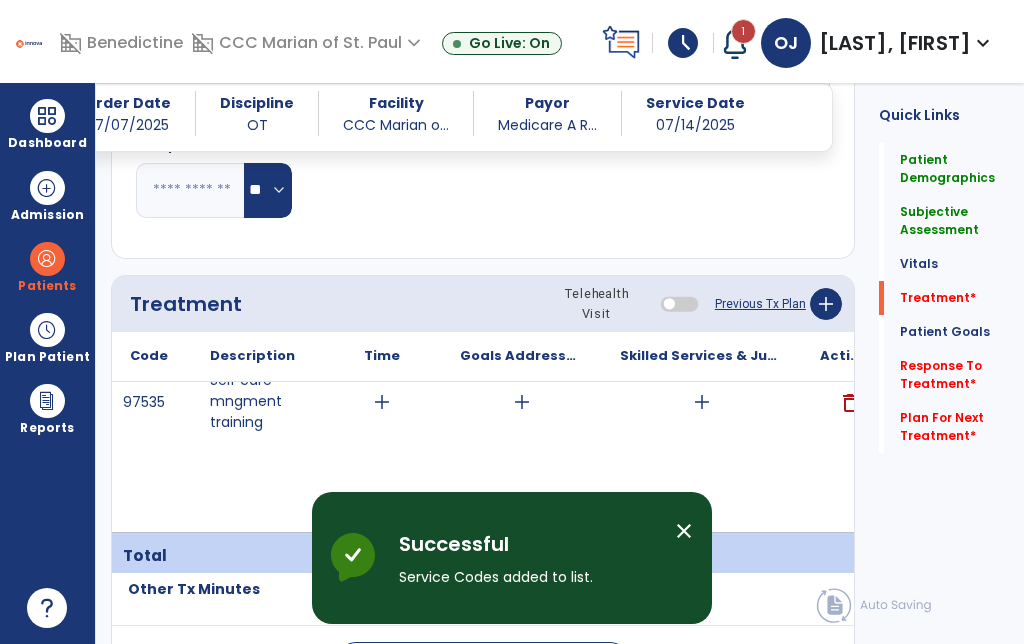 scroll, scrollTop: 82, scrollLeft: 0, axis: vertical 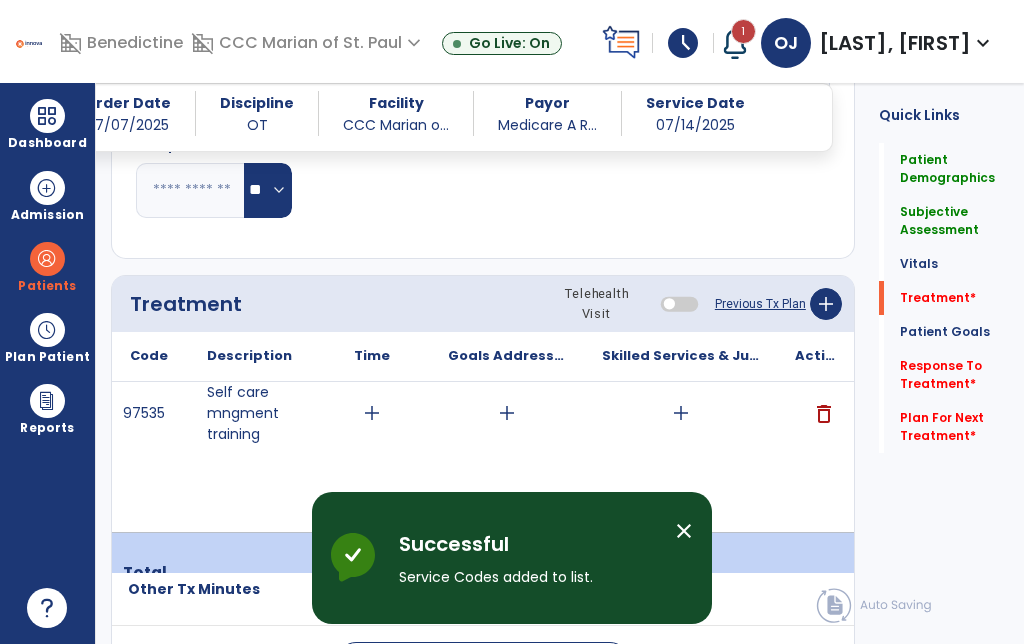 click on "add" at bounding box center (681, 413) 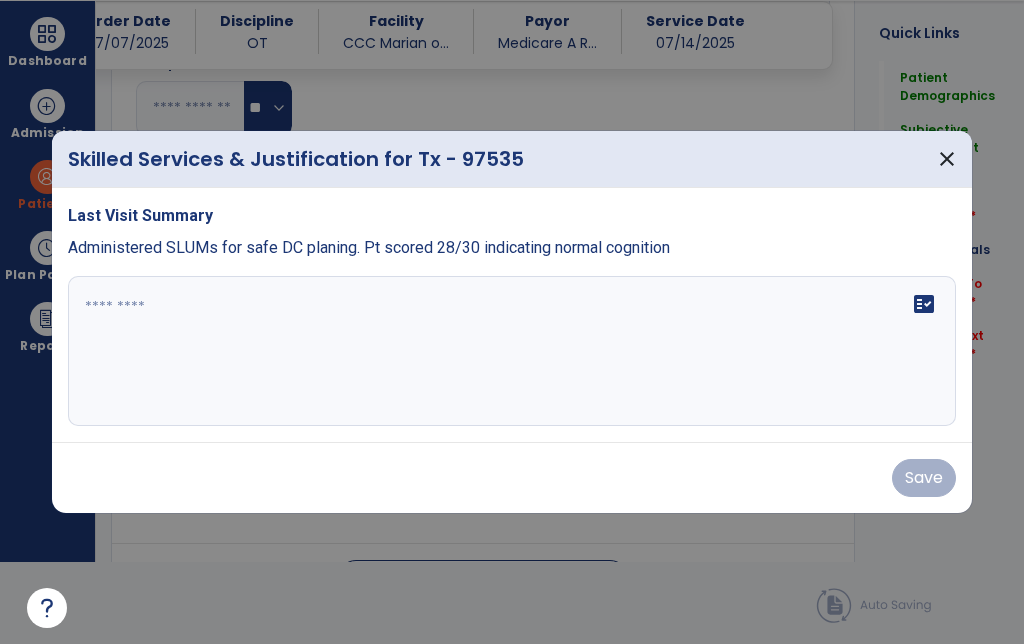 scroll, scrollTop: 0, scrollLeft: 0, axis: both 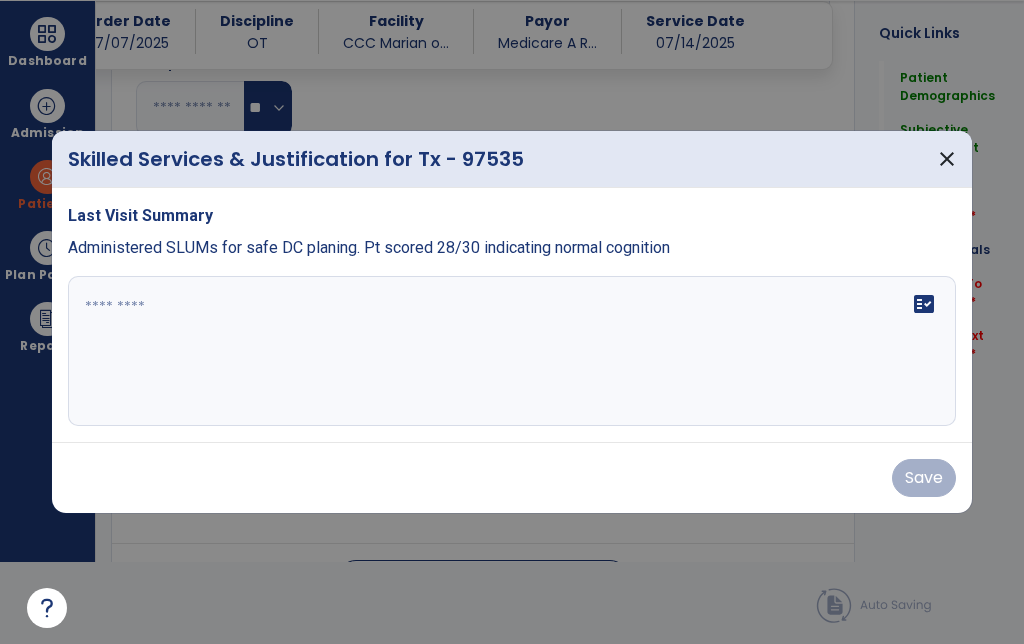 click on "fact_check" at bounding box center [512, 351] 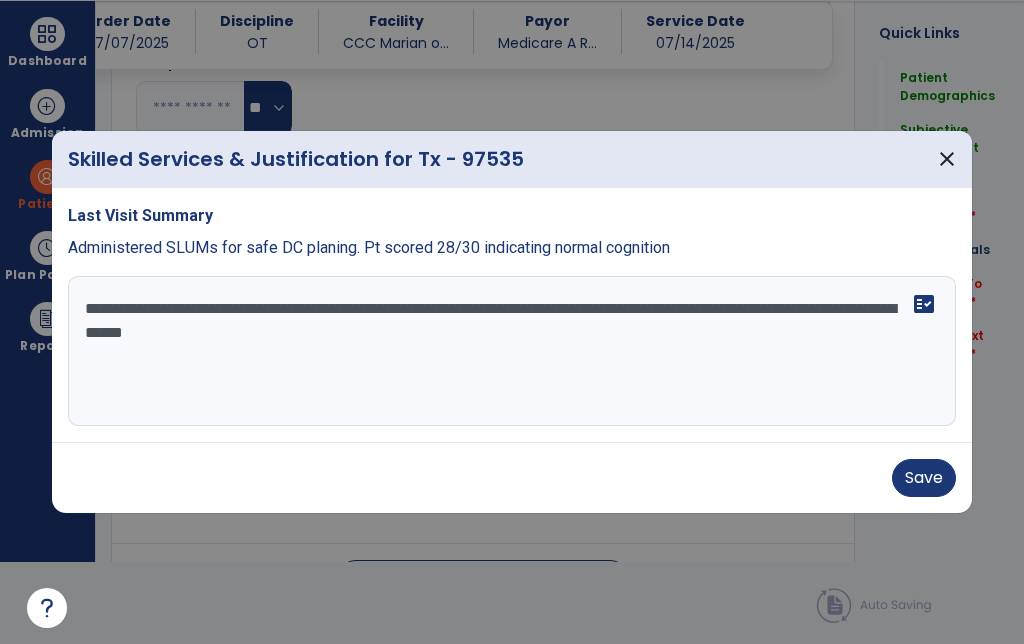 click on "**********" at bounding box center [512, 351] 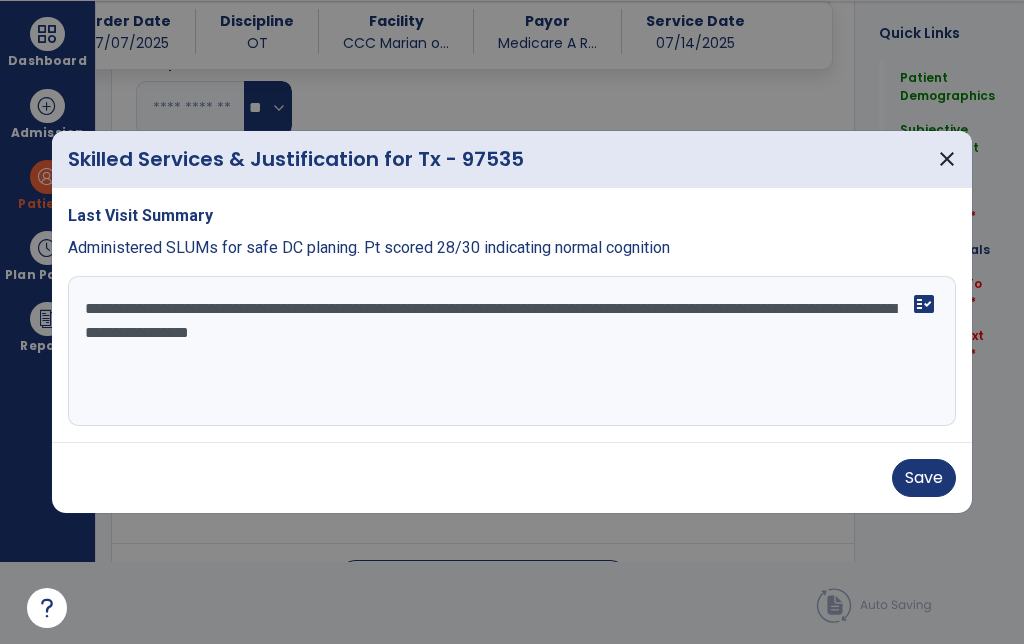 click on "**********" at bounding box center (512, 351) 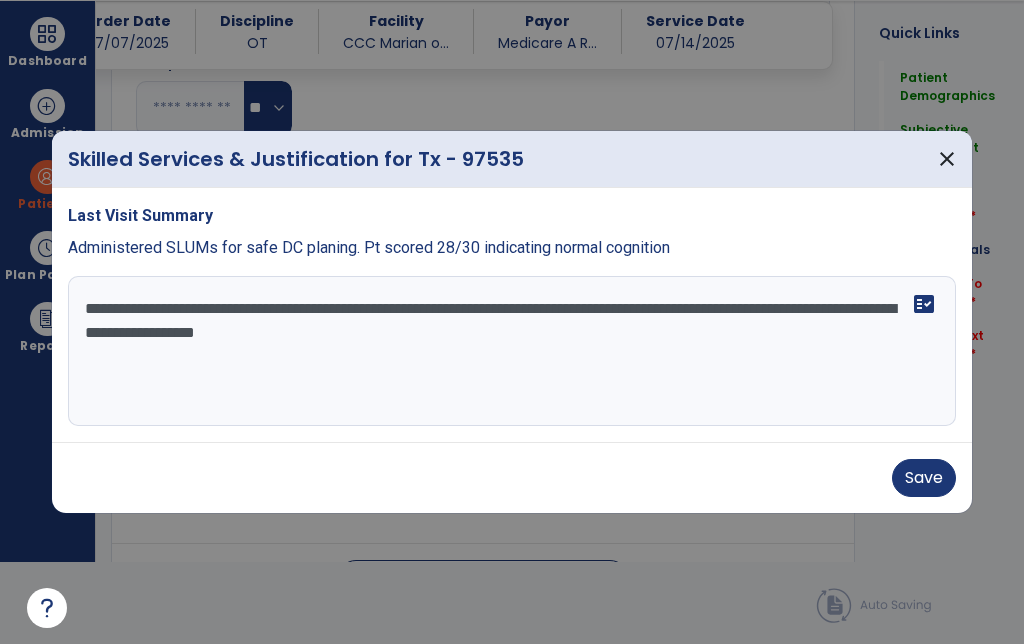 click on "**********" at bounding box center (512, 351) 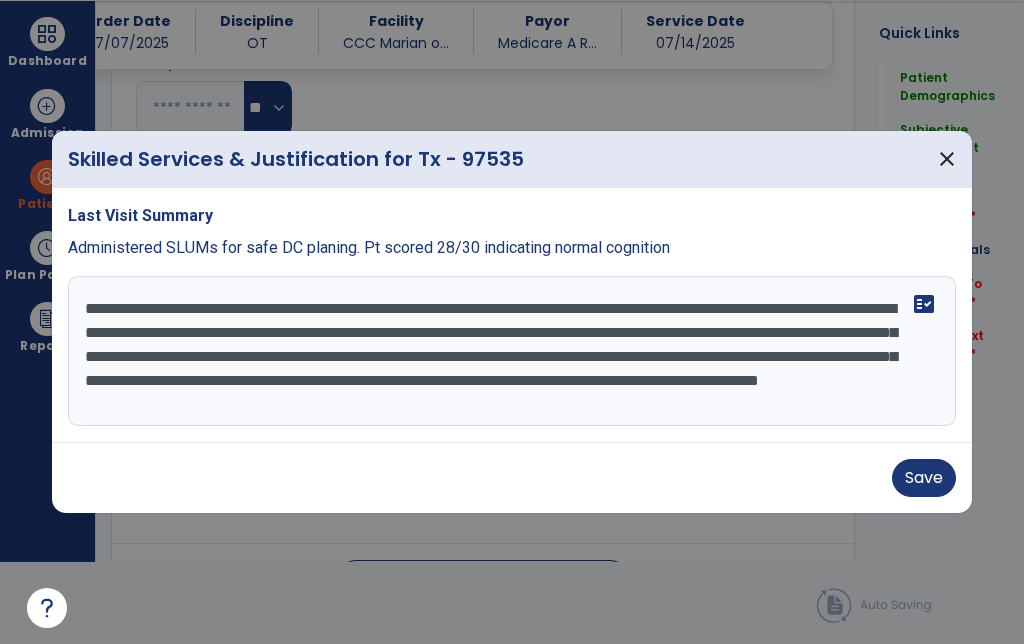 scroll, scrollTop: 15, scrollLeft: 0, axis: vertical 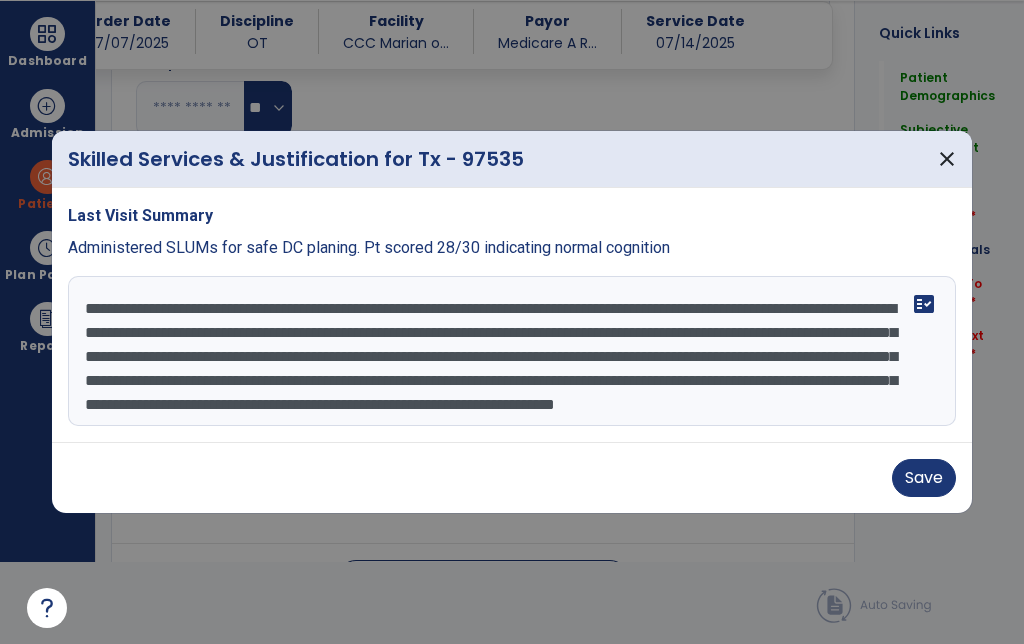 type on "**********" 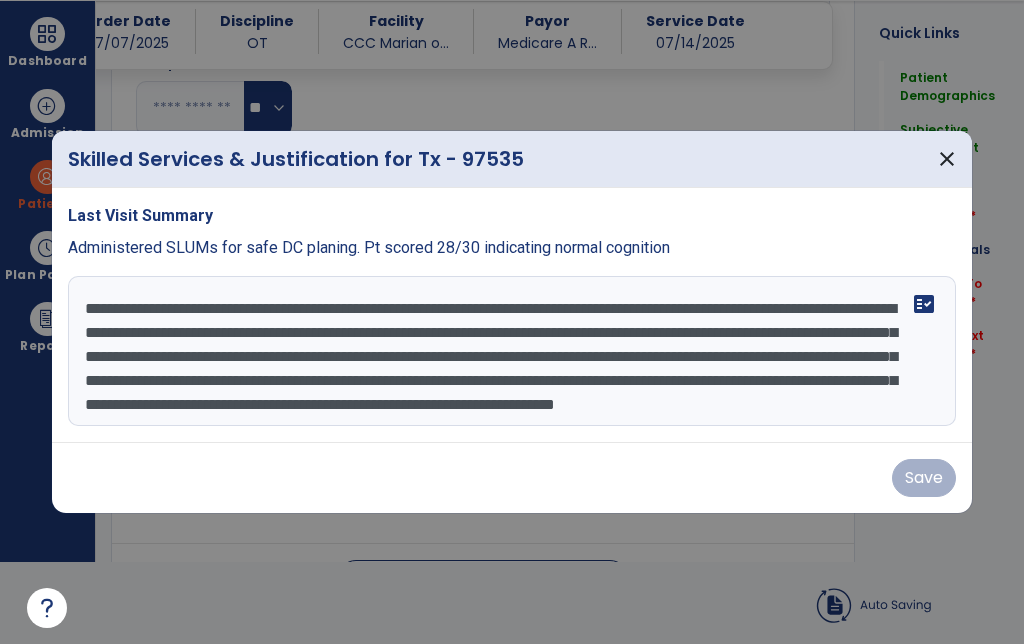 scroll, scrollTop: 82, scrollLeft: 0, axis: vertical 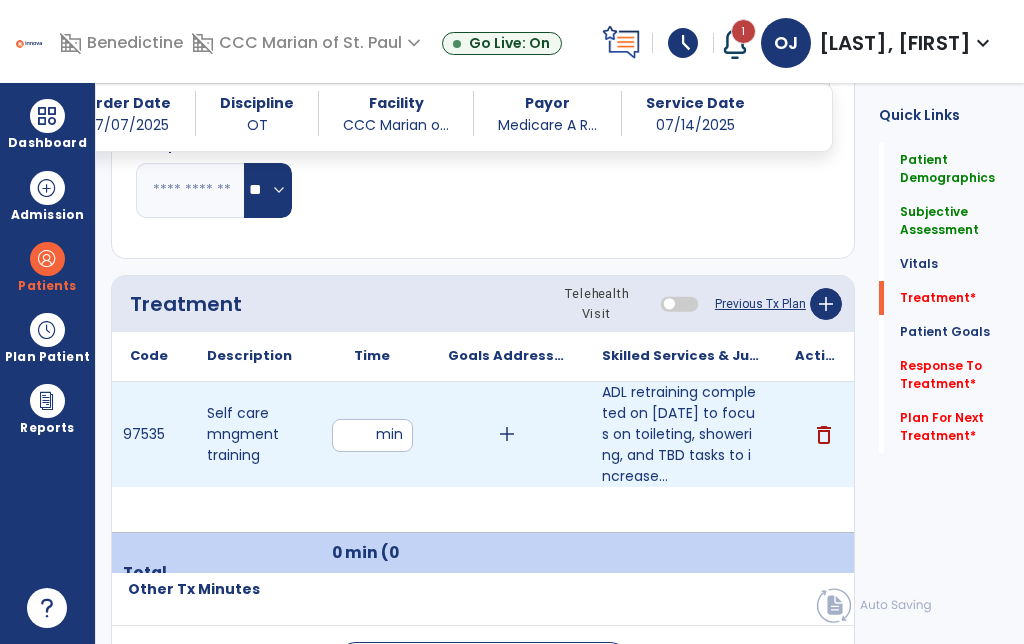 type on "**" 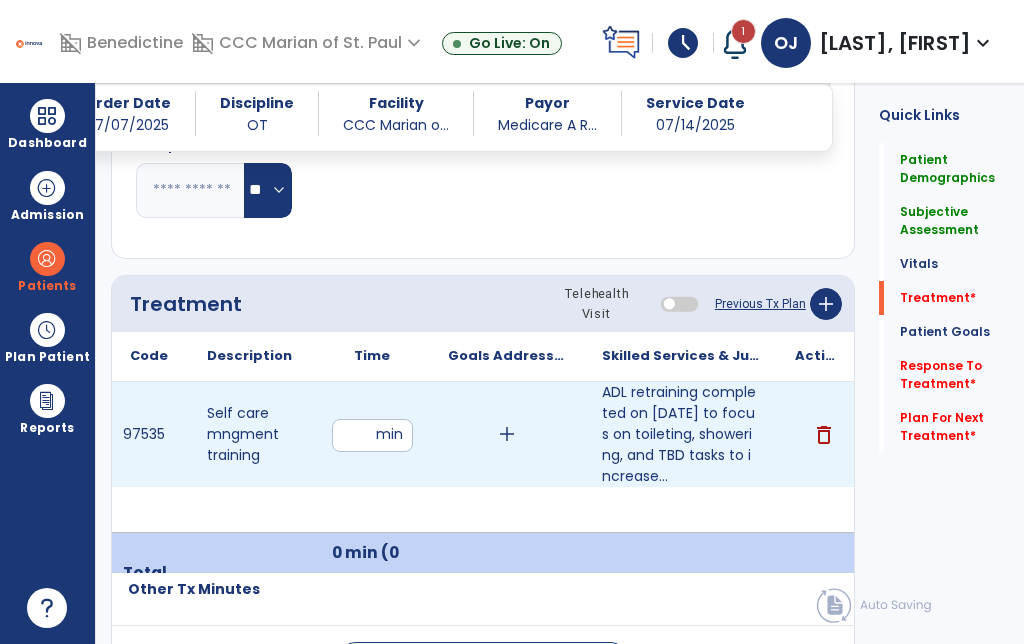 click on "Response To Treatment   *" 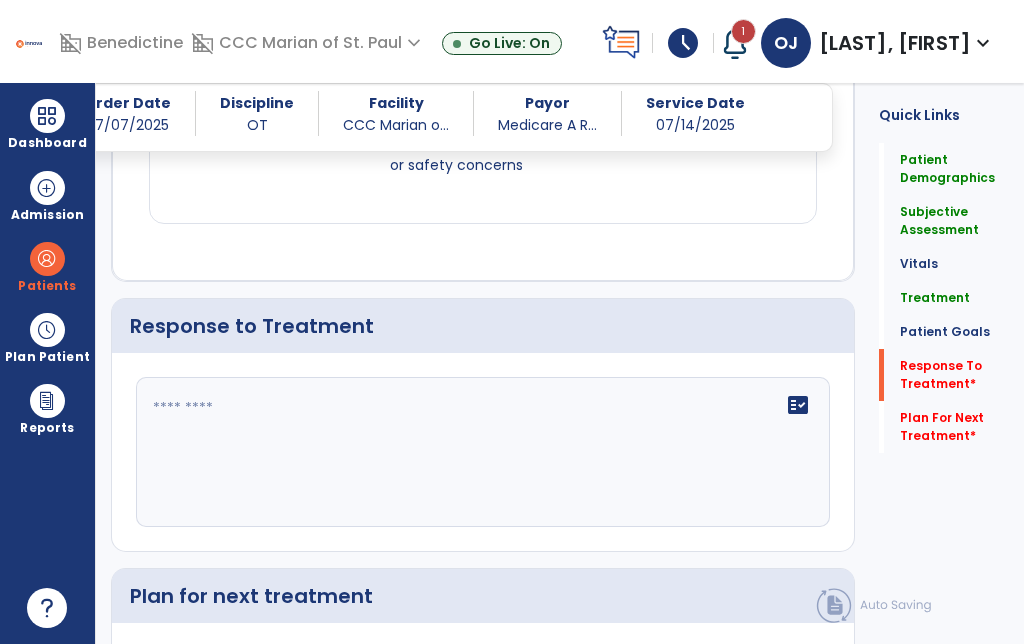 scroll, scrollTop: 2442, scrollLeft: 0, axis: vertical 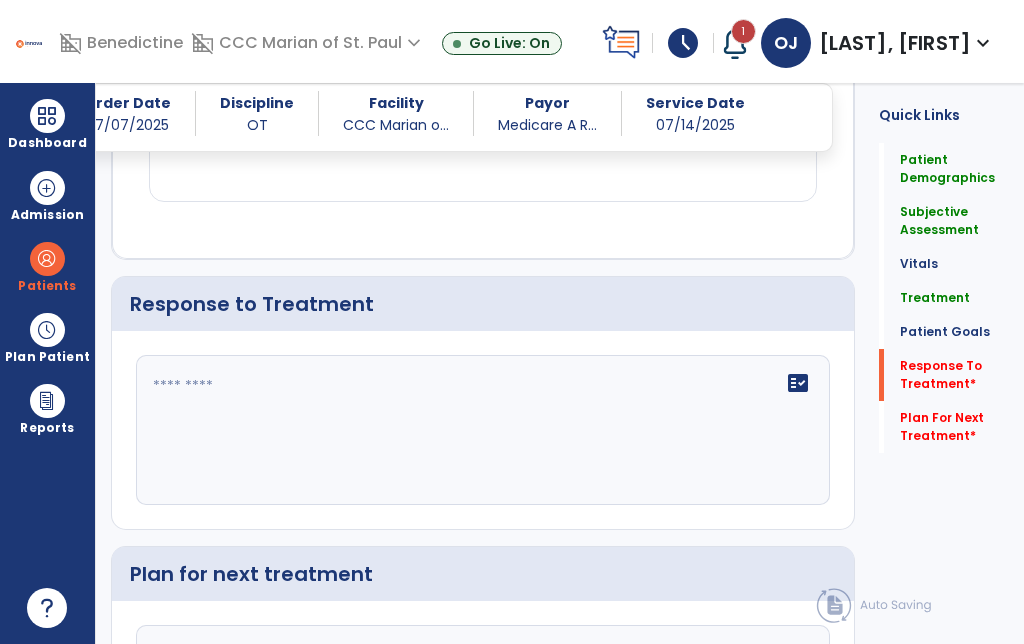 click on "fact_check" 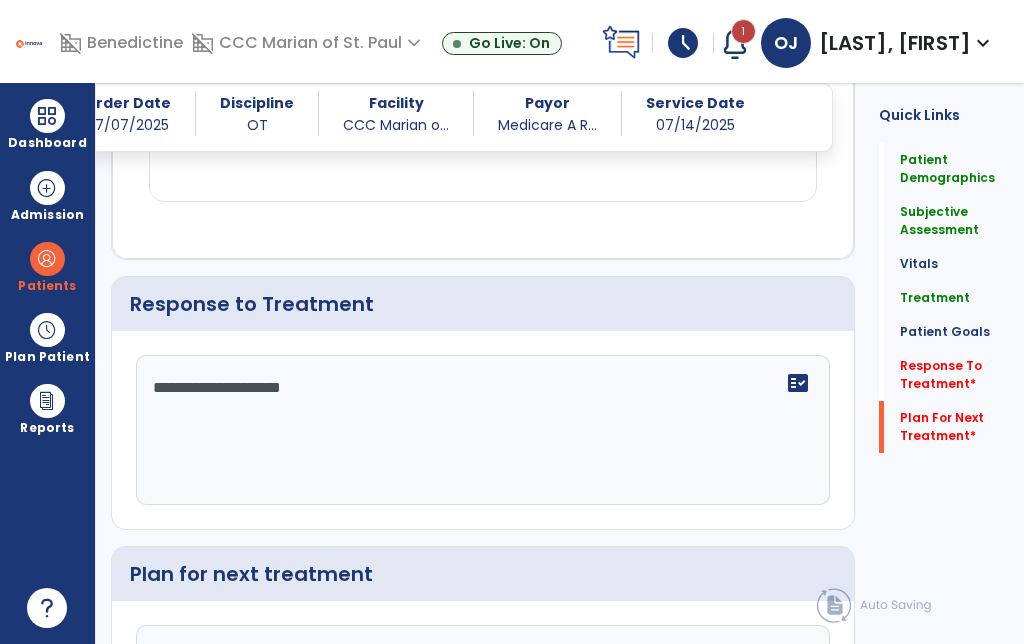 type on "**********" 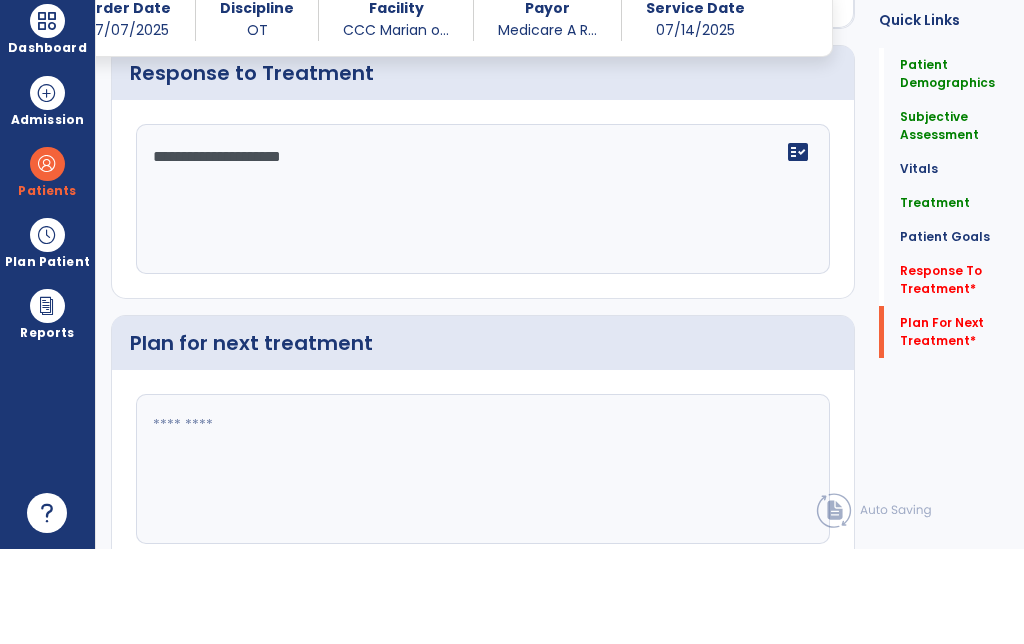 scroll, scrollTop: 2583, scrollLeft: 0, axis: vertical 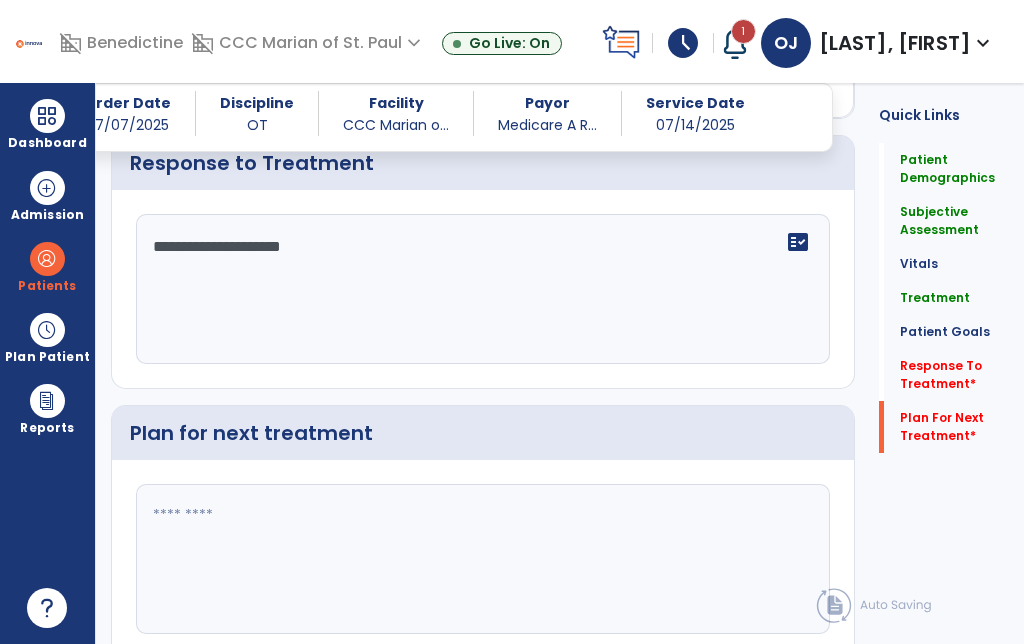 click 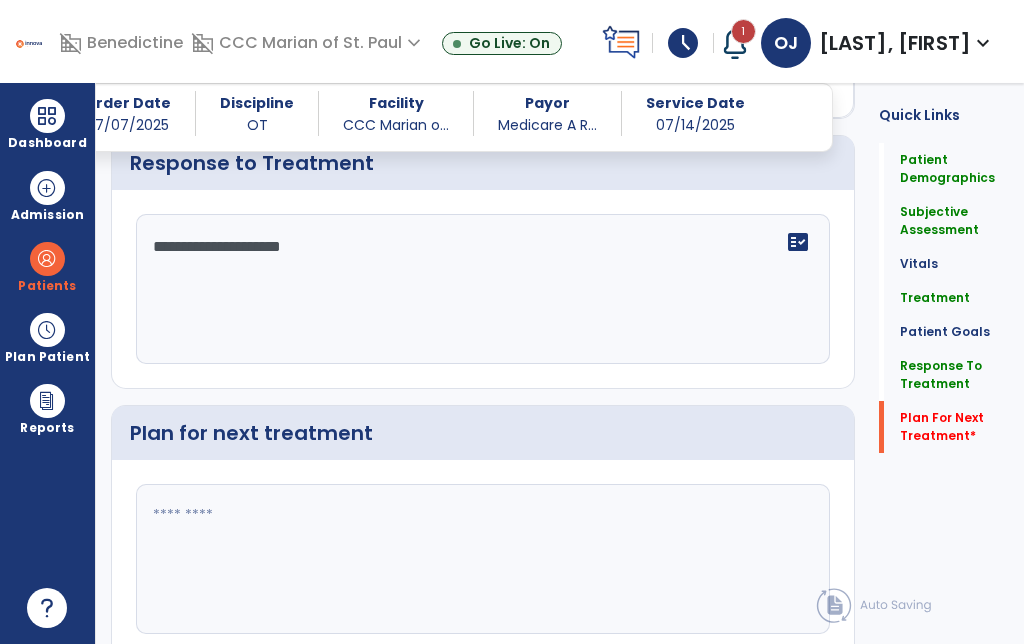 click 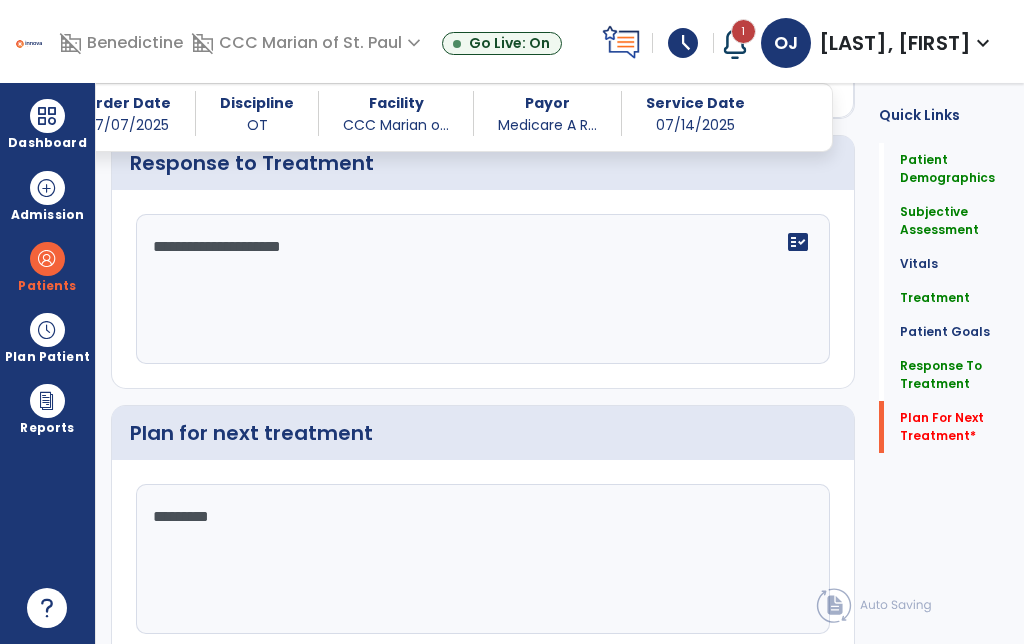 type on "*********" 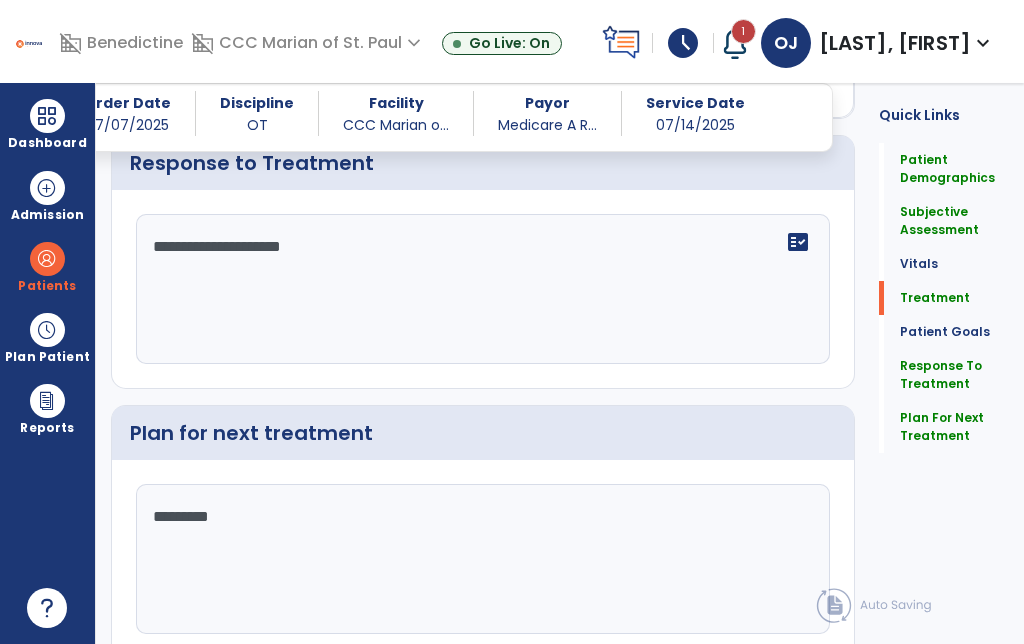 click on "Treatment" 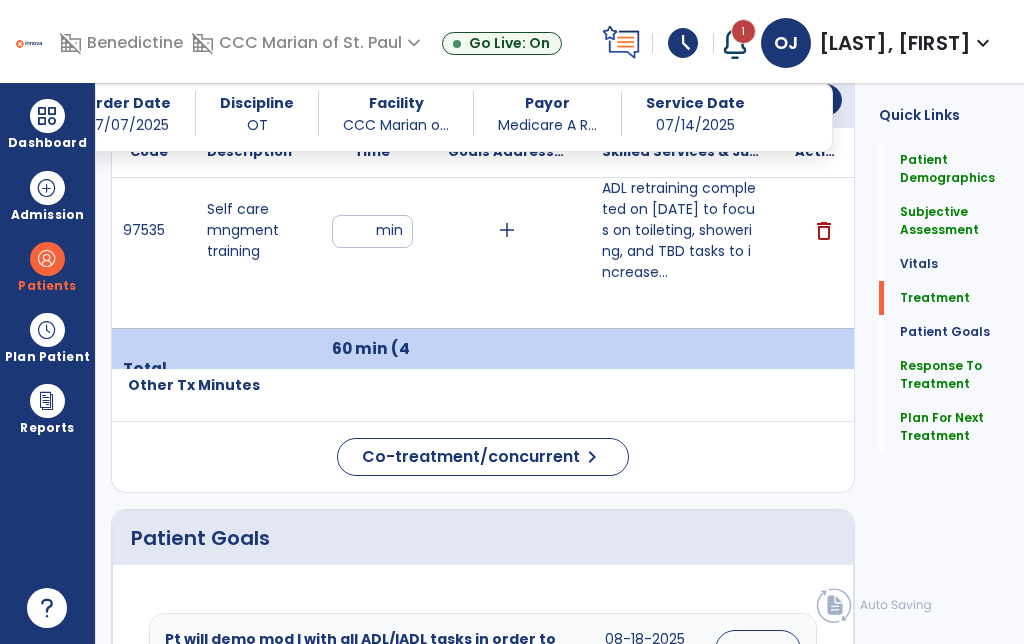 scroll, scrollTop: 1167, scrollLeft: 0, axis: vertical 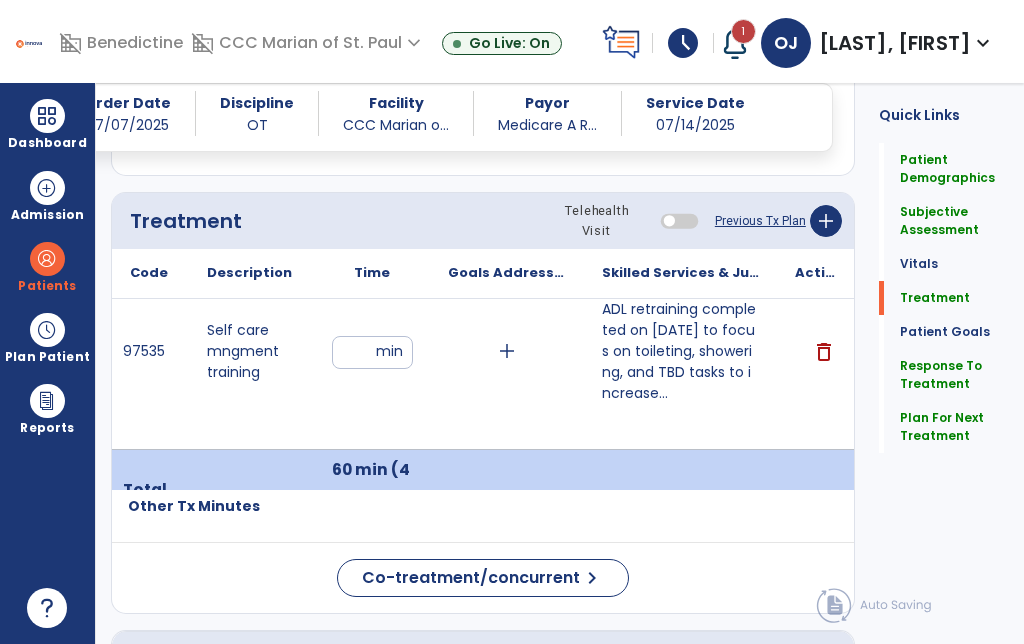 click on "**" at bounding box center [372, 352] 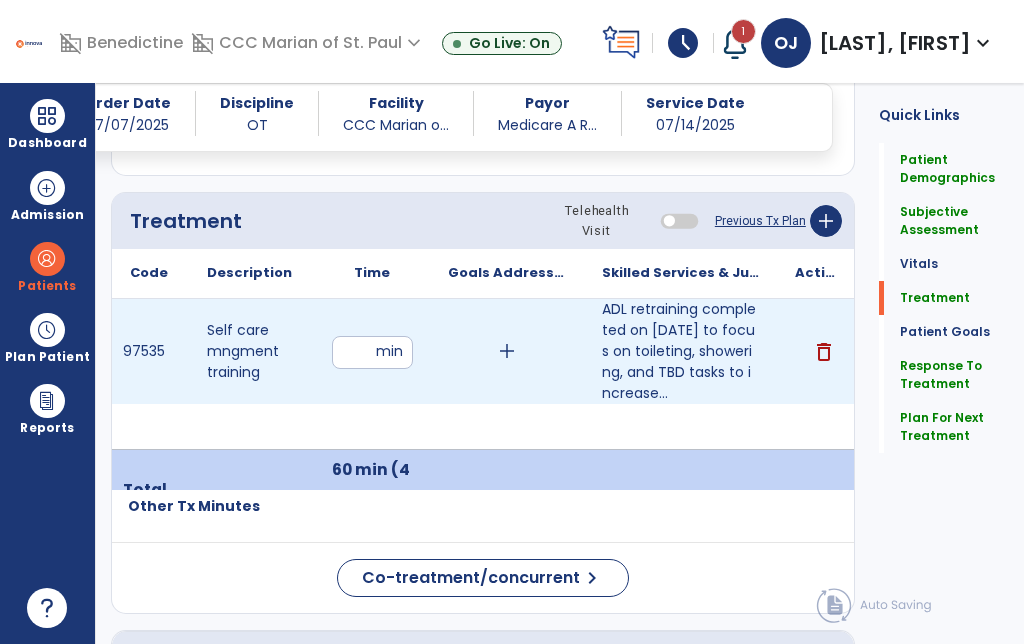 type on "**" 